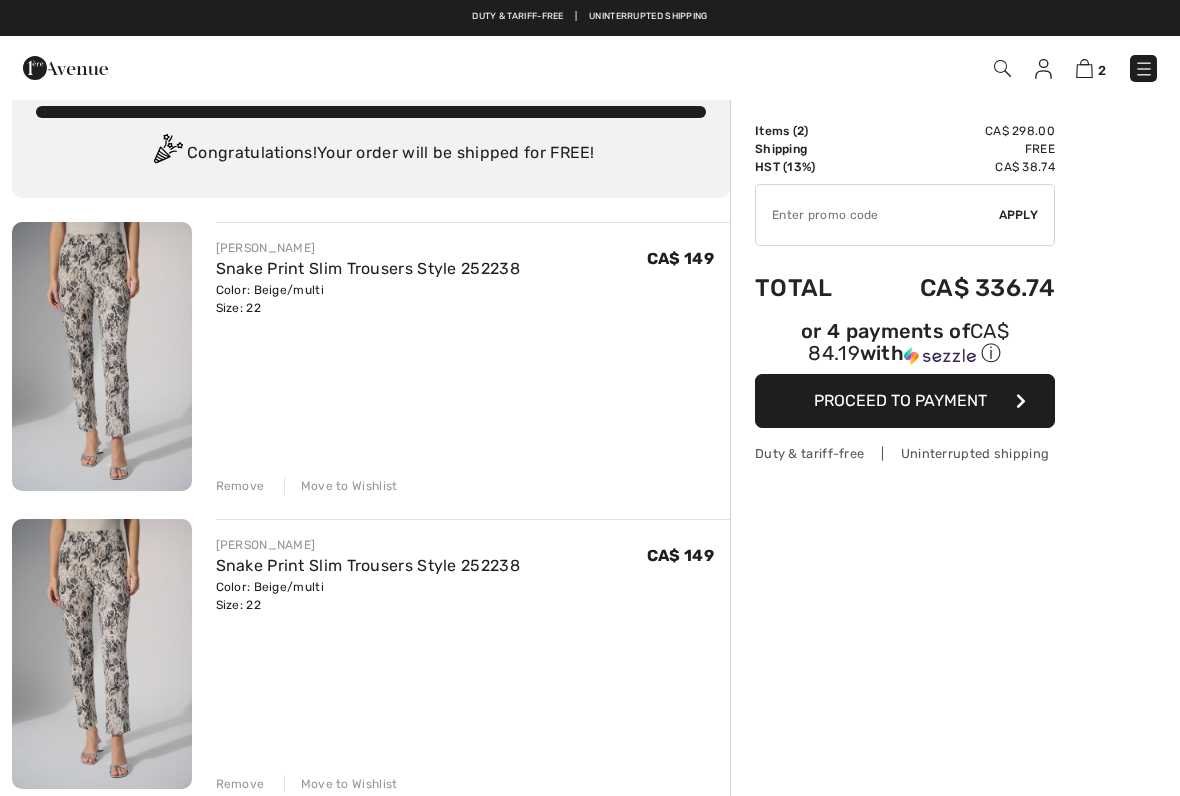 scroll, scrollTop: 42, scrollLeft: 0, axis: vertical 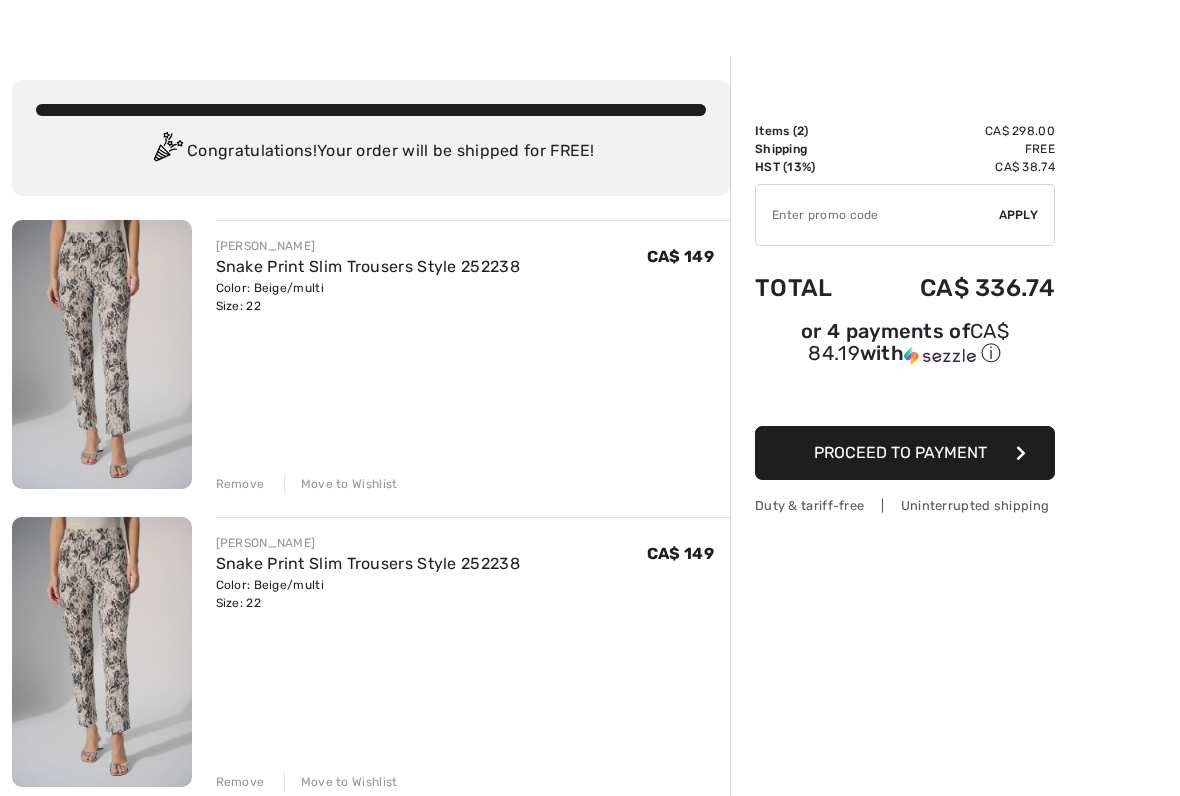 click on "Remove" at bounding box center [240, 484] 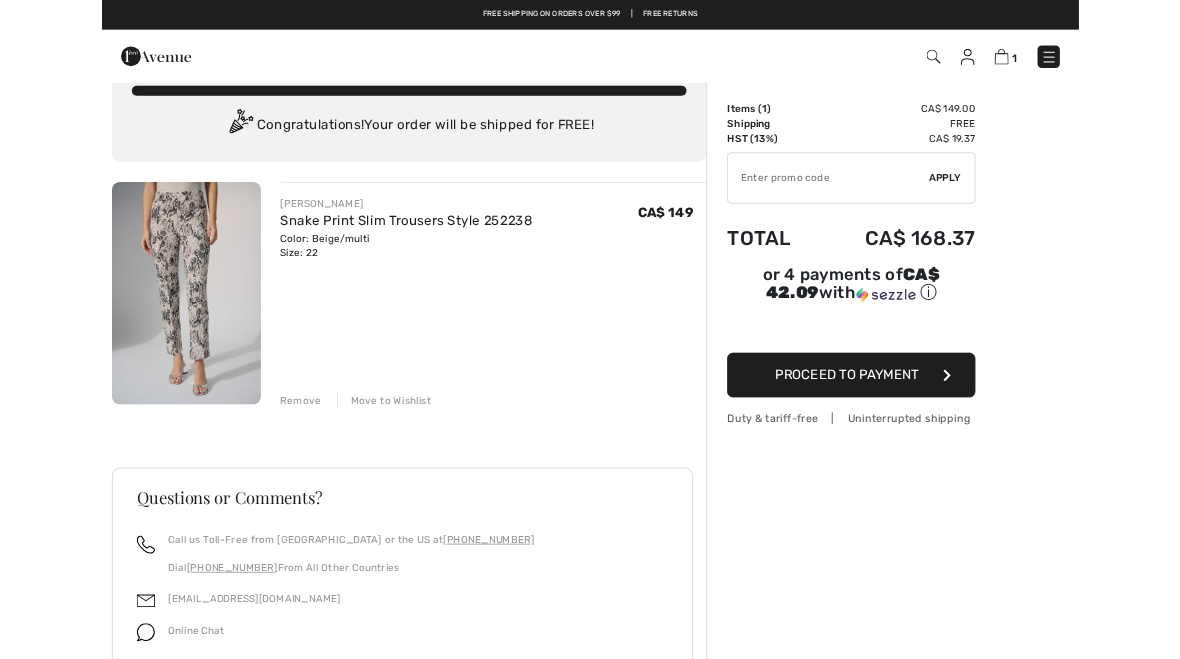 scroll, scrollTop: 0, scrollLeft: 0, axis: both 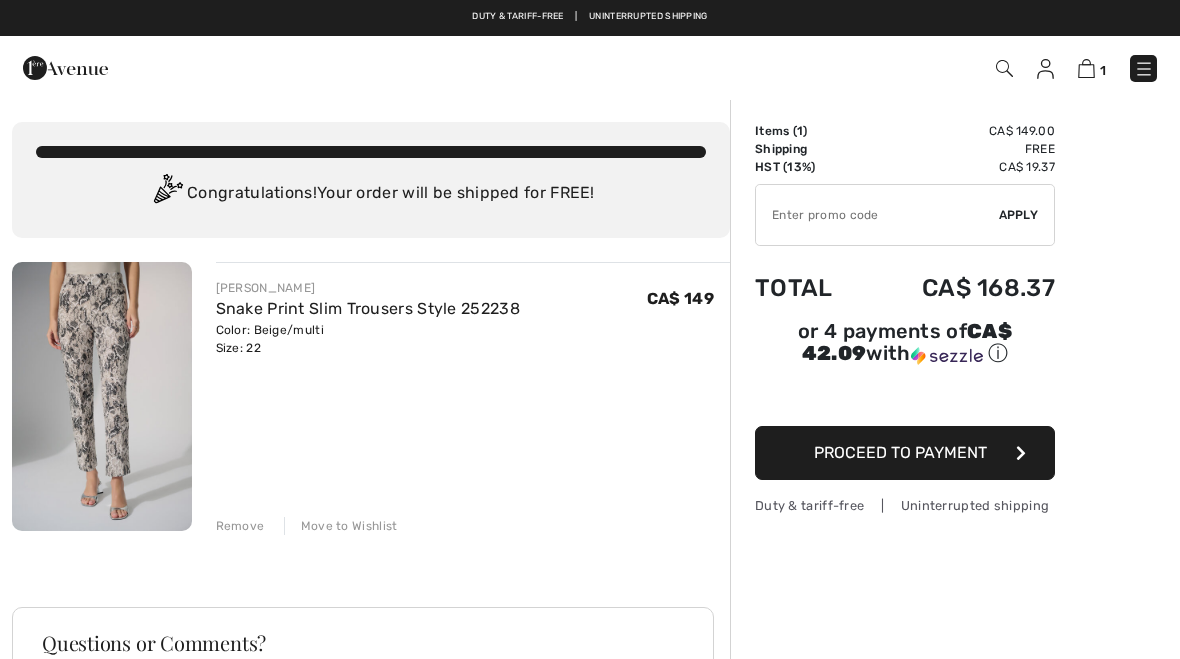 click at bounding box center (1045, 69) 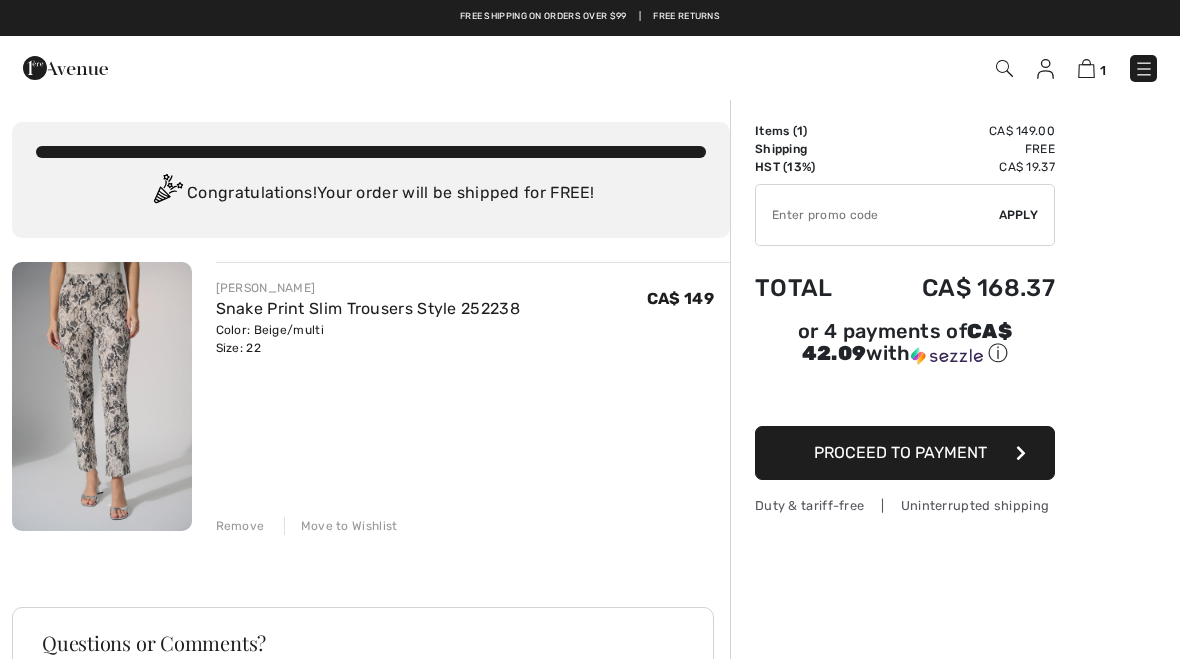 click at bounding box center (1045, 69) 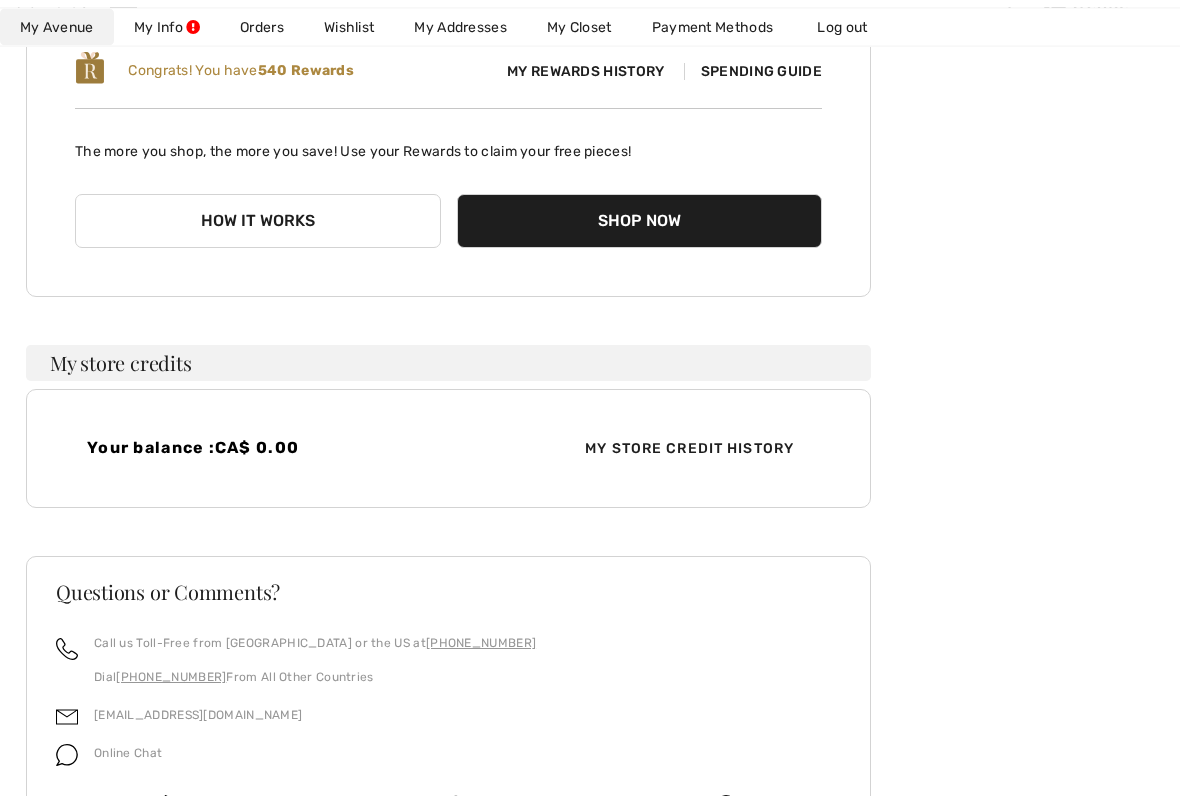 scroll, scrollTop: 356, scrollLeft: 0, axis: vertical 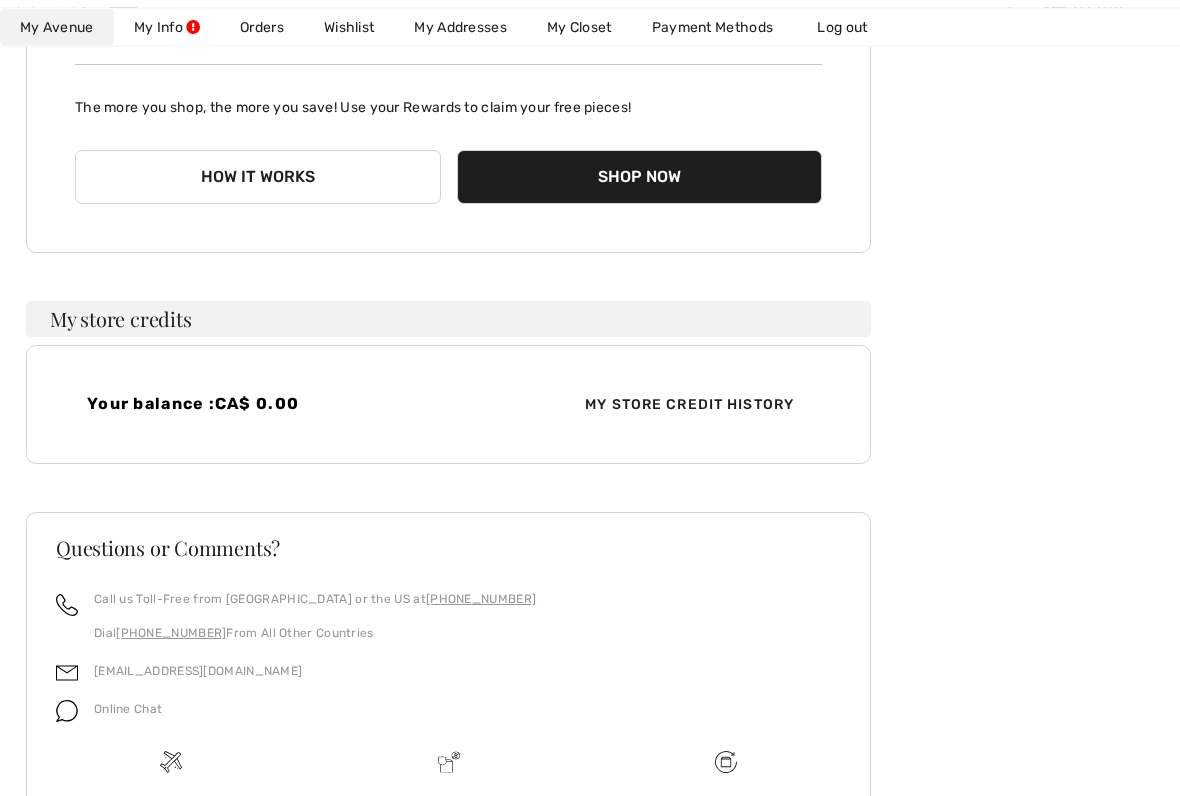 click on "Dial  +1 (514) 225-4850  From All Other Countries" at bounding box center (315, 634) 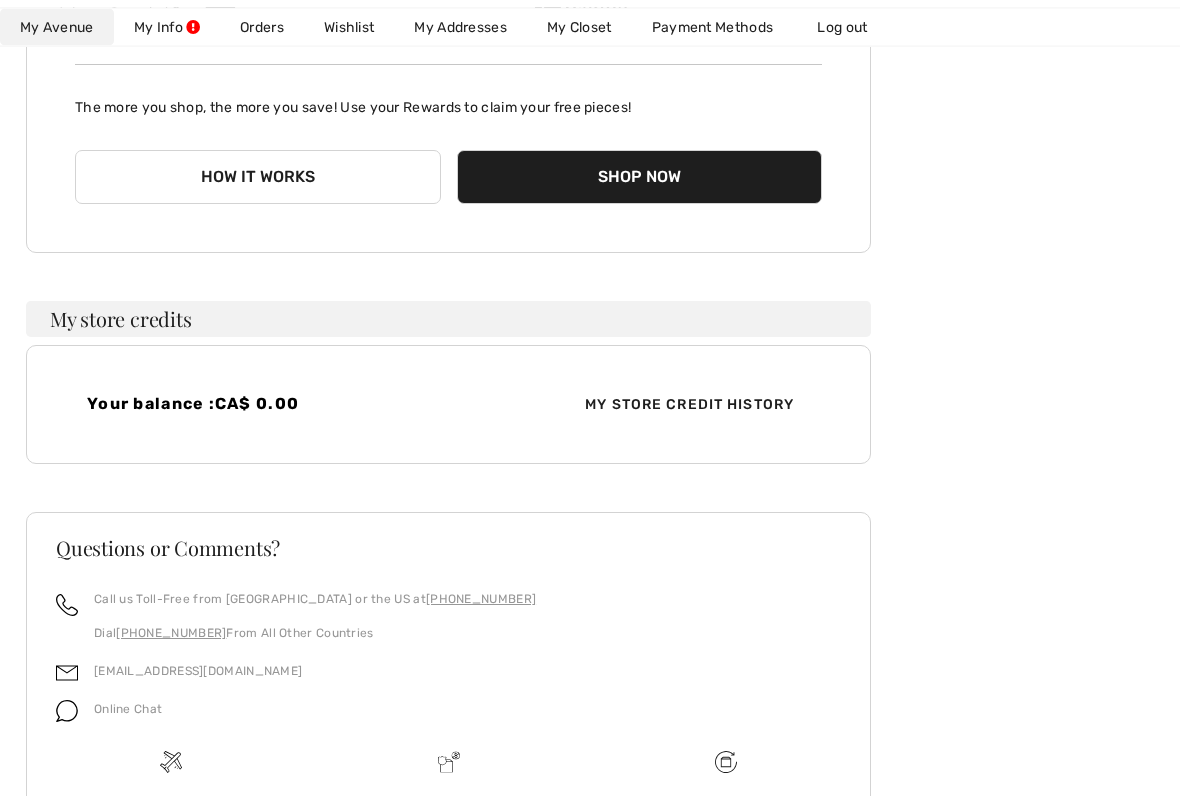 click on "My Store Credit History" at bounding box center [689, 405] 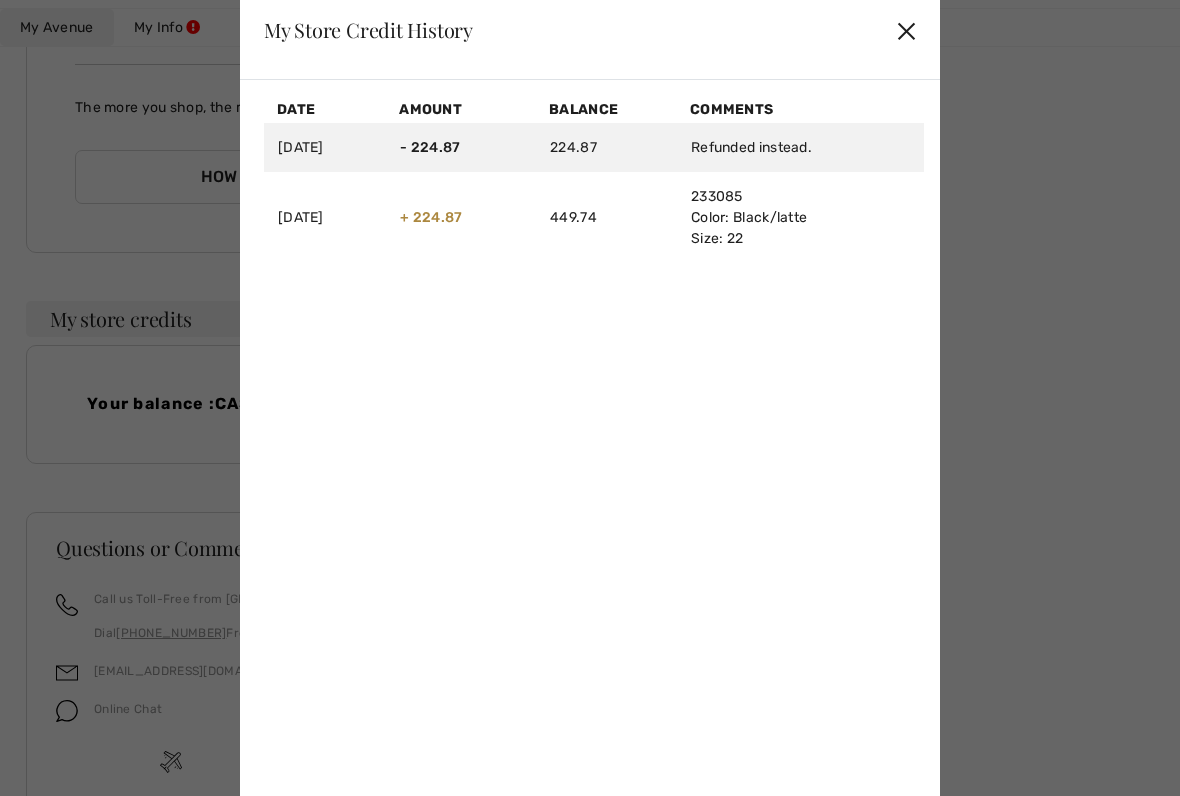 click on "✕" at bounding box center [906, 30] 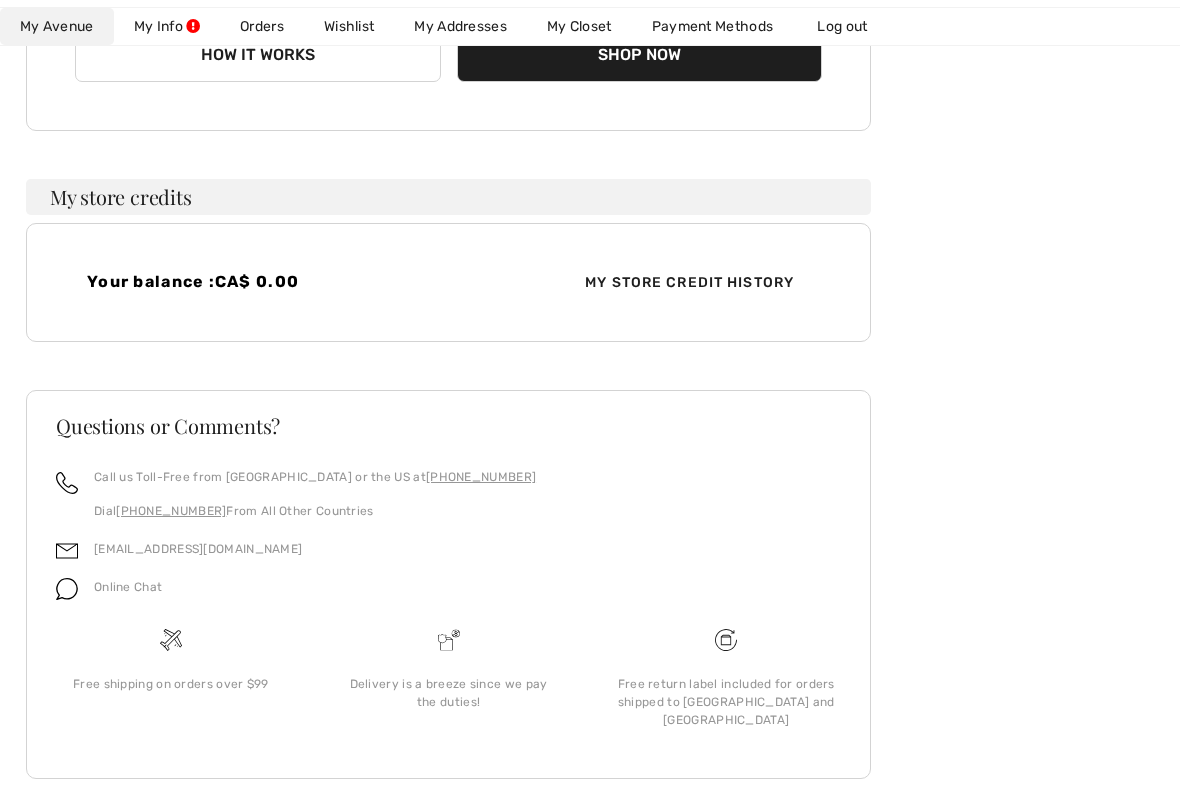 scroll, scrollTop: 479, scrollLeft: 0, axis: vertical 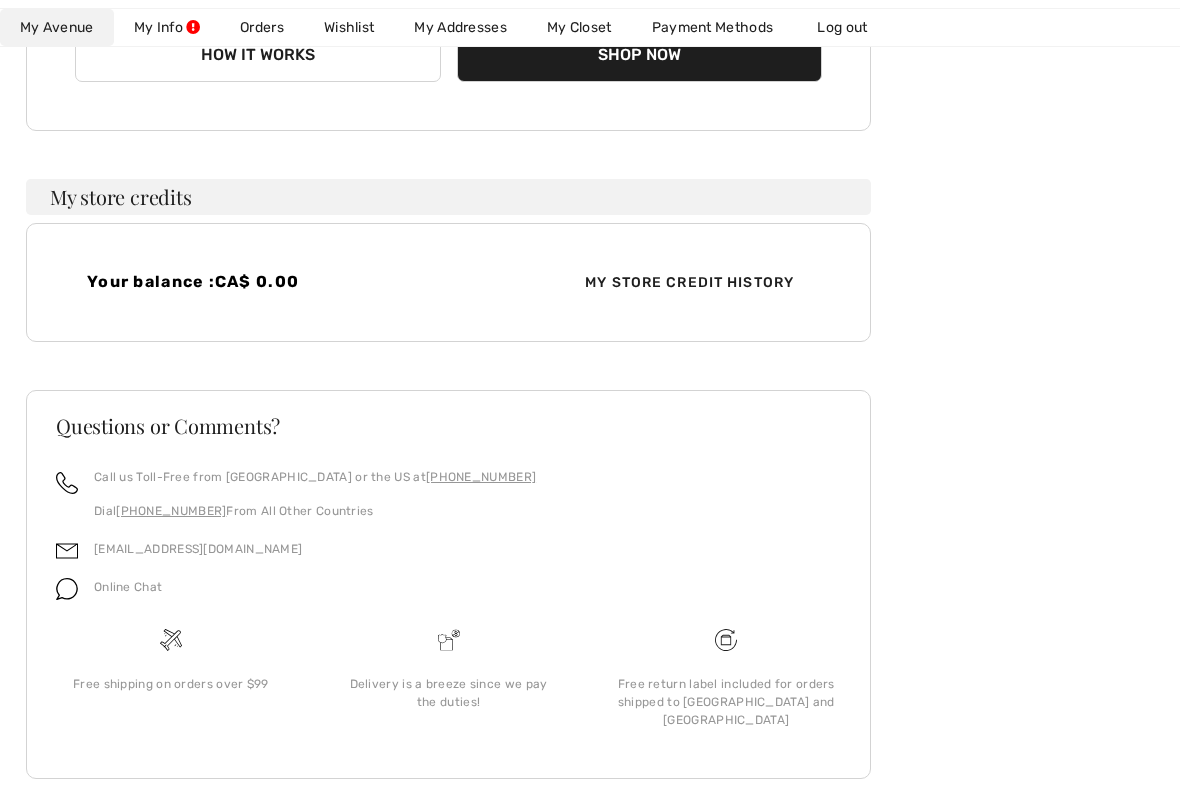 click on "My Store Credit History" at bounding box center (689, 282) 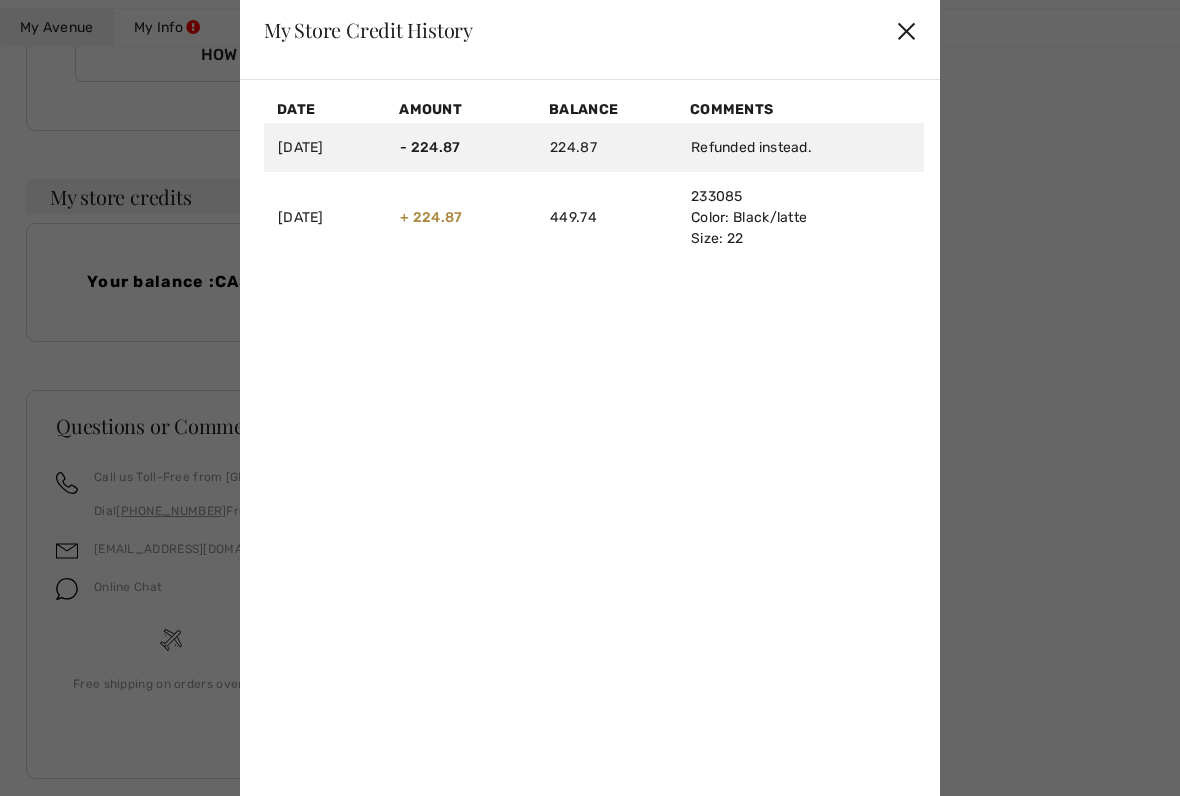 click on "✕" at bounding box center (906, 30) 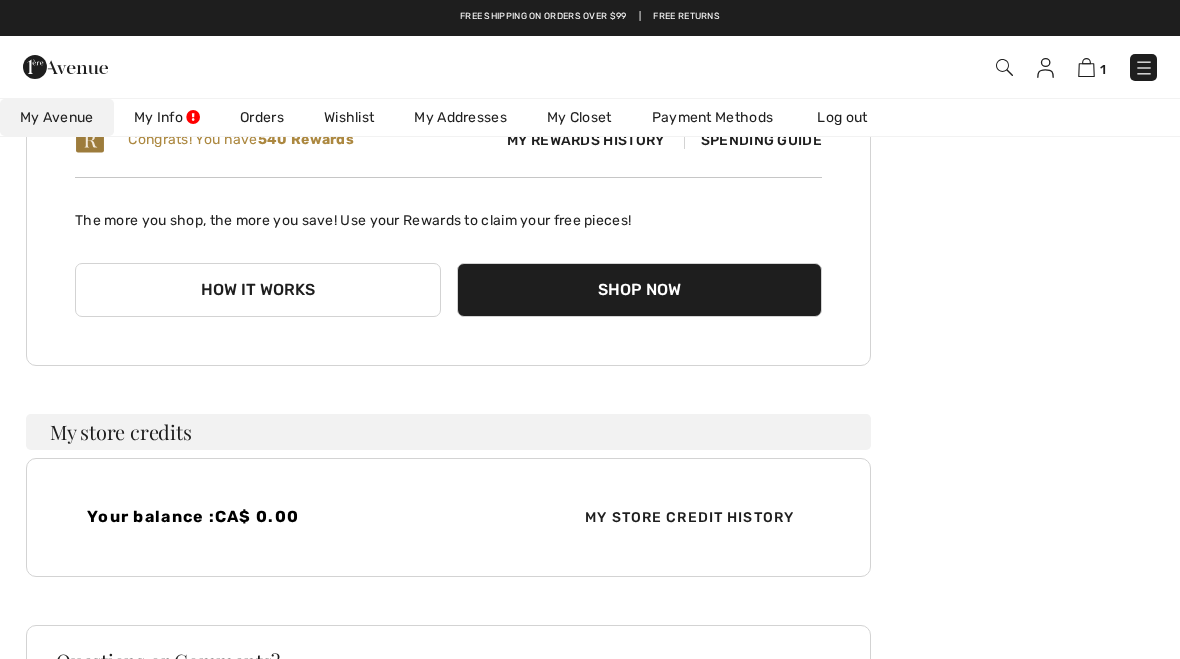 scroll, scrollTop: 241, scrollLeft: 0, axis: vertical 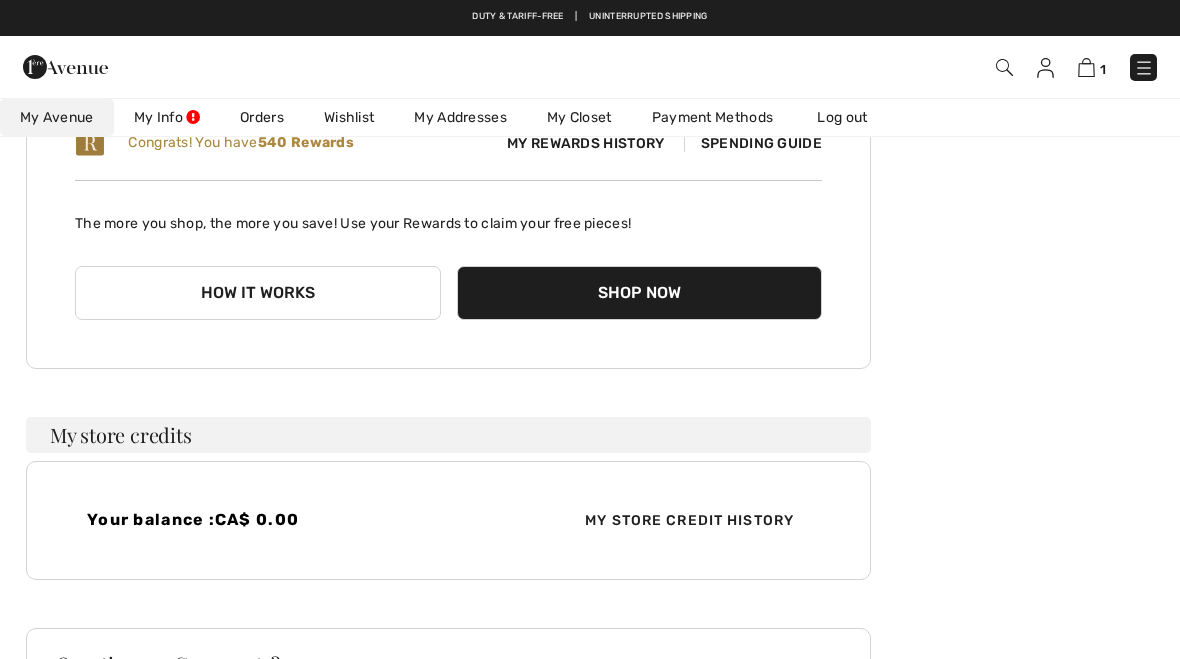 click on "Orders" at bounding box center [262, 117] 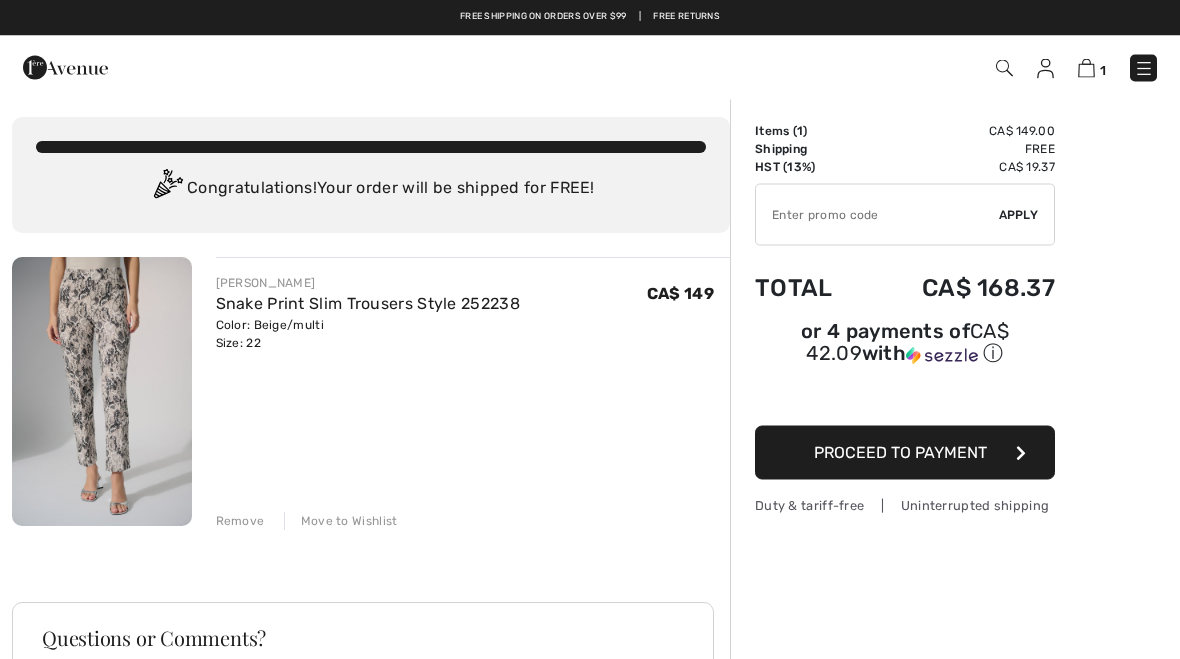 scroll, scrollTop: 0, scrollLeft: 0, axis: both 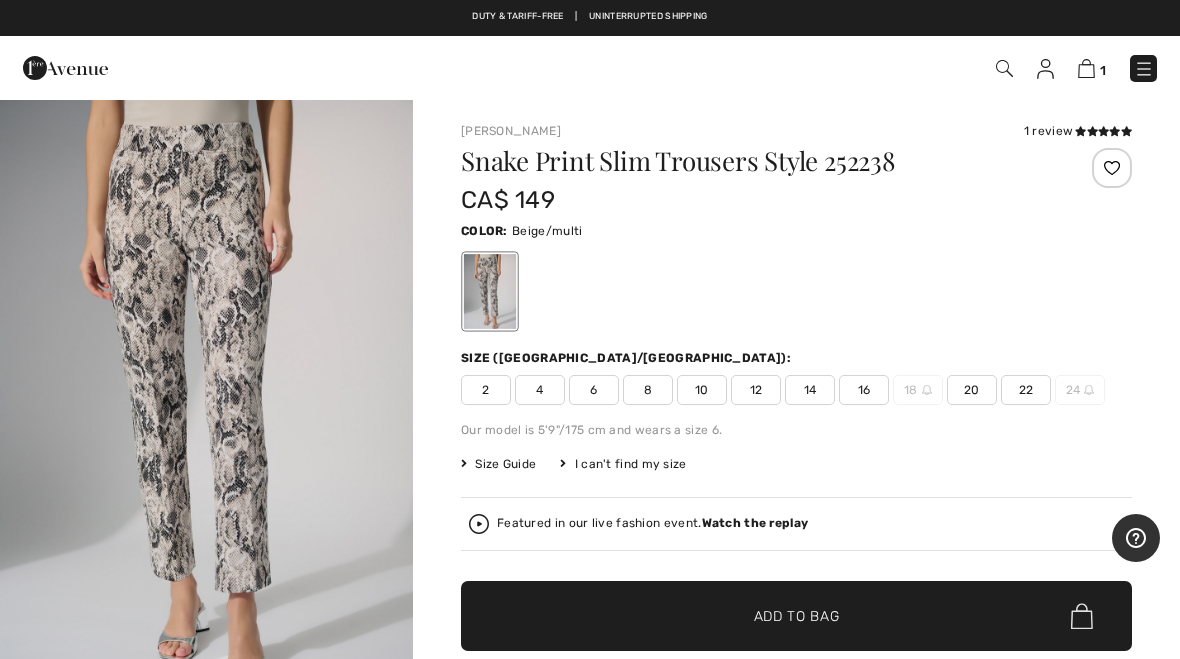 click at bounding box center [1045, 69] 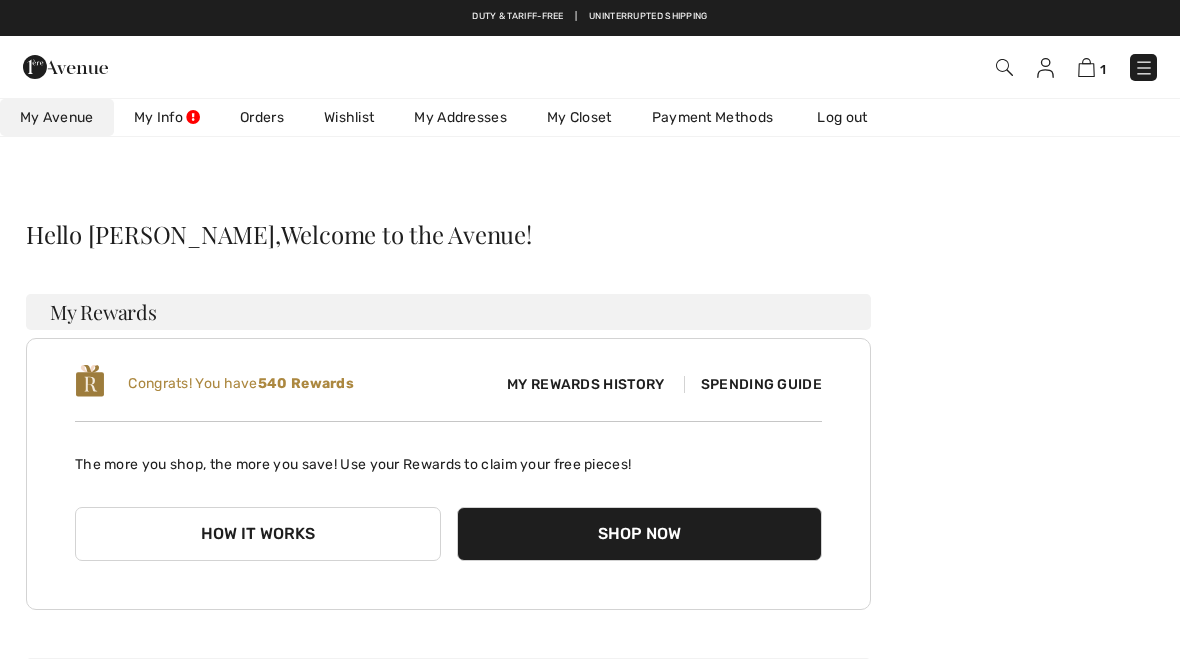 scroll, scrollTop: 0, scrollLeft: 0, axis: both 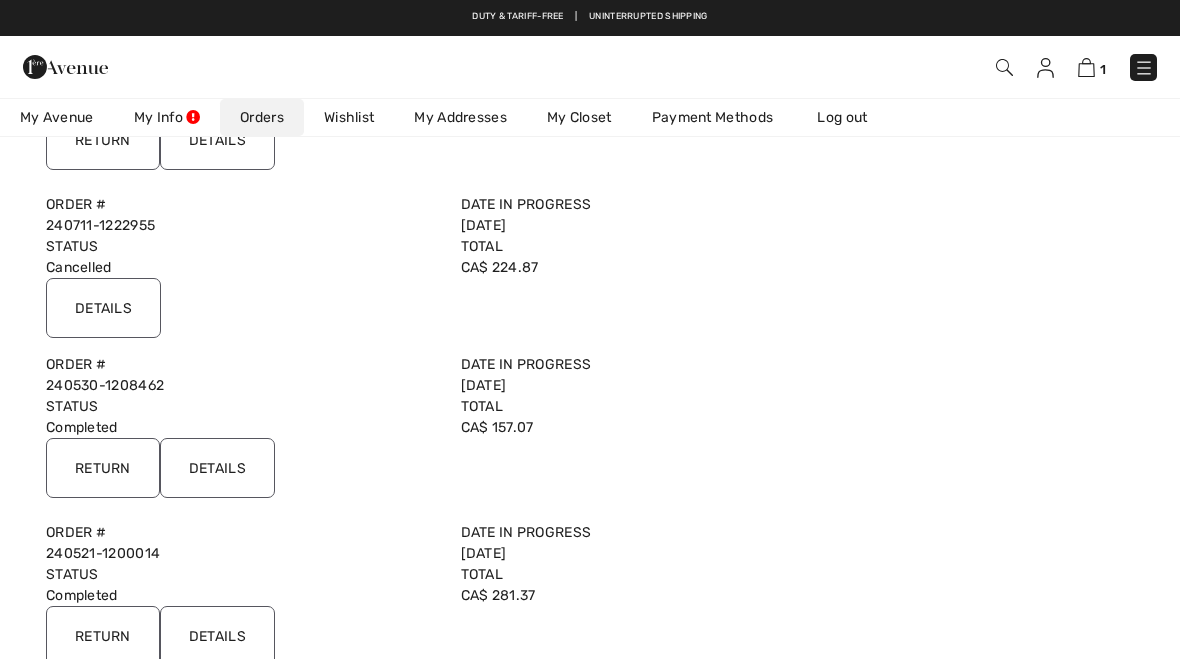 click on "My Info" at bounding box center [167, 117] 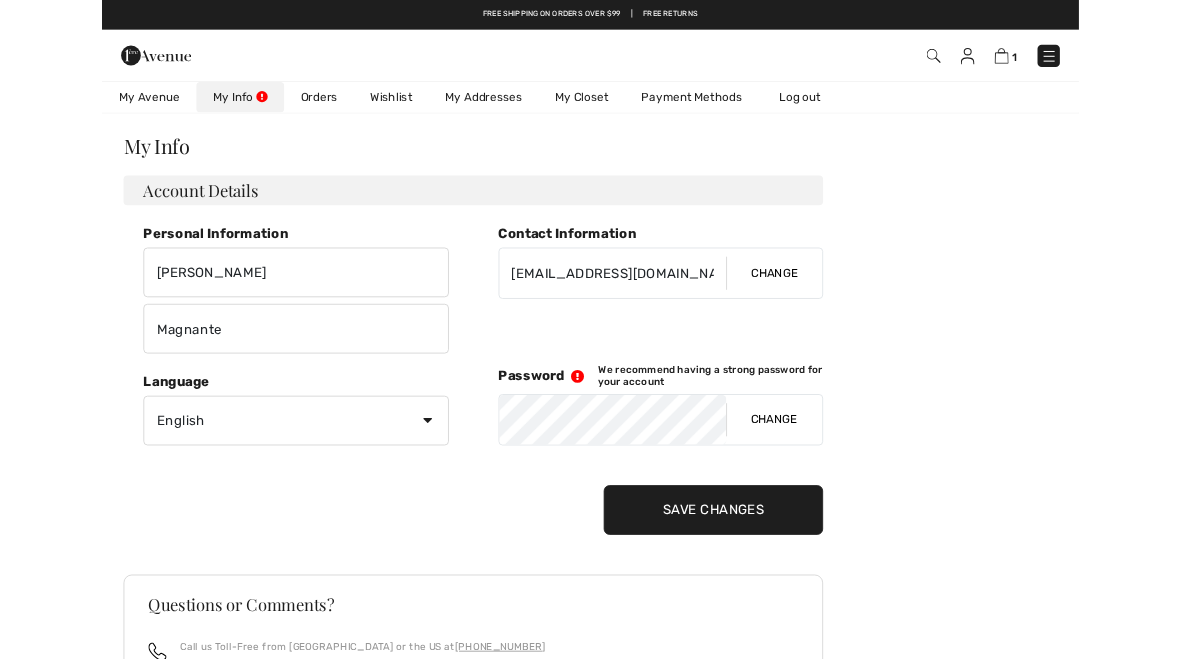 scroll, scrollTop: 0, scrollLeft: 0, axis: both 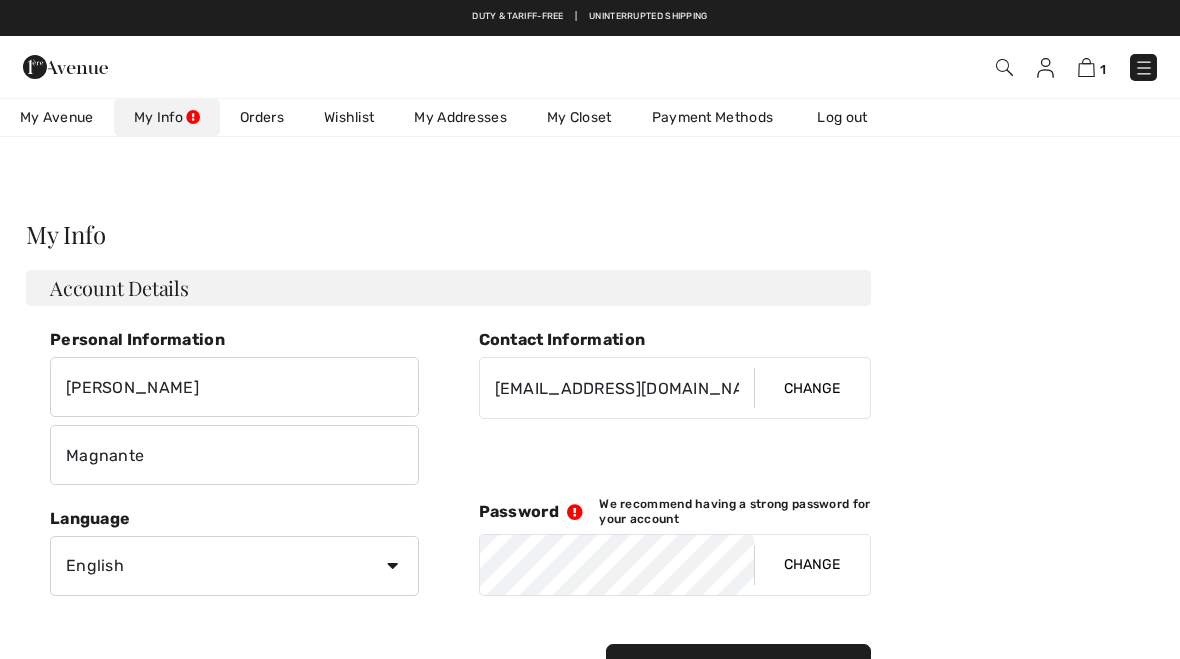 click on "My Info" at bounding box center (448, 234) 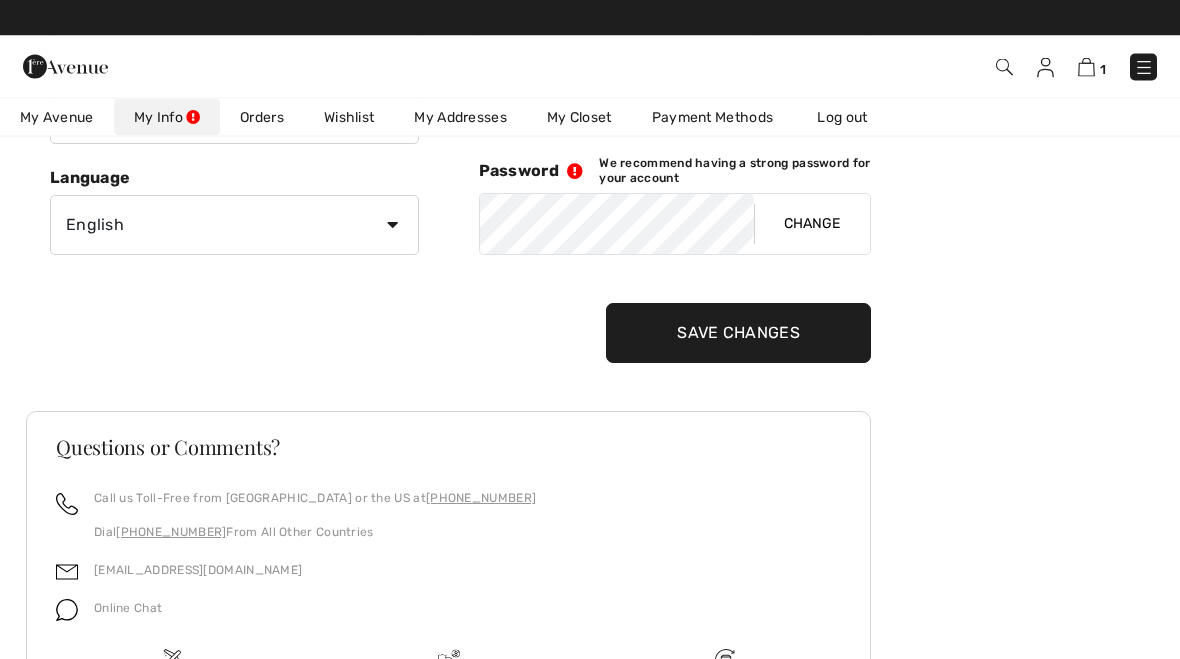 scroll, scrollTop: 0, scrollLeft: 0, axis: both 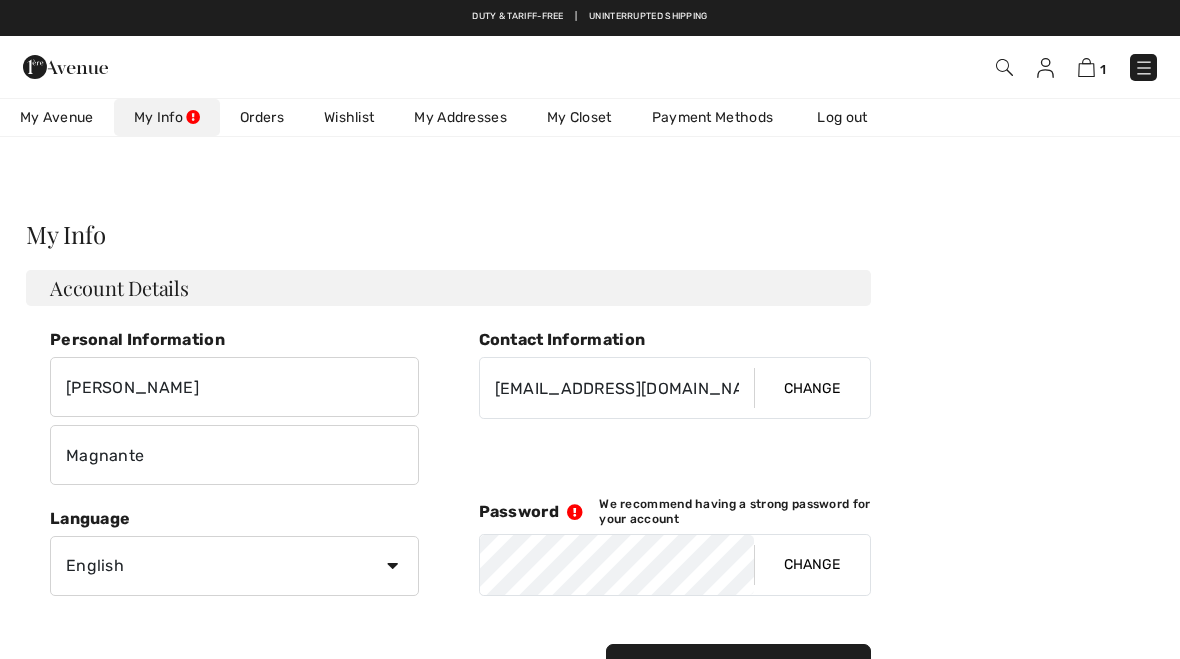 click on "My Info" at bounding box center (167, 117) 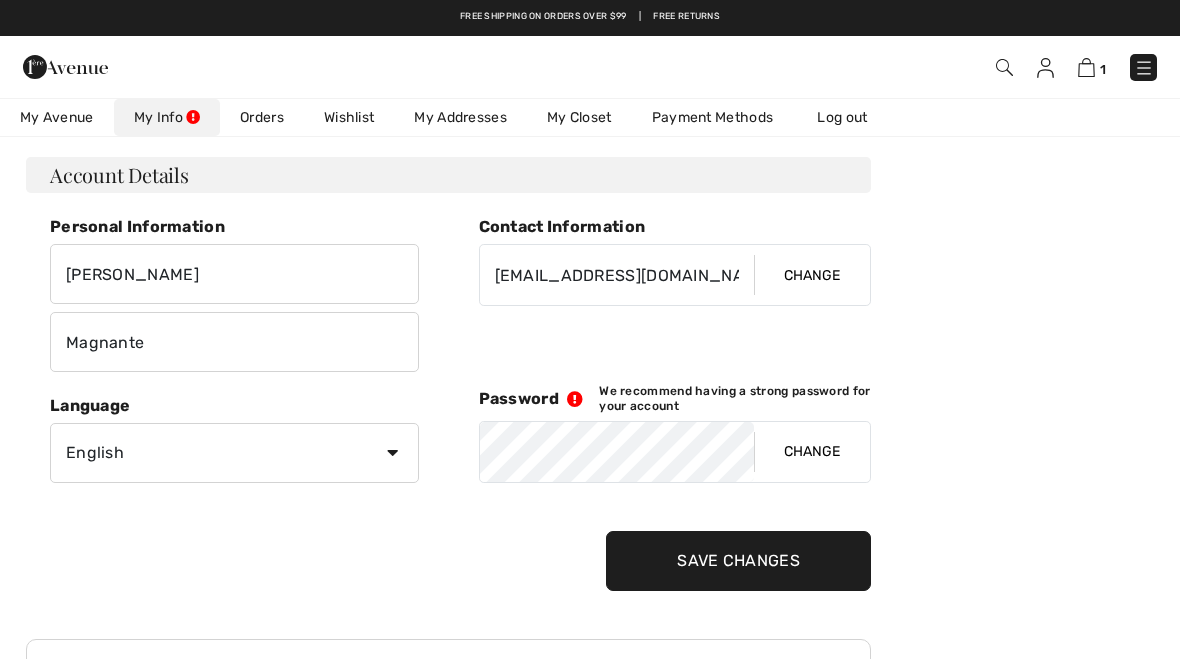 scroll, scrollTop: 0, scrollLeft: 0, axis: both 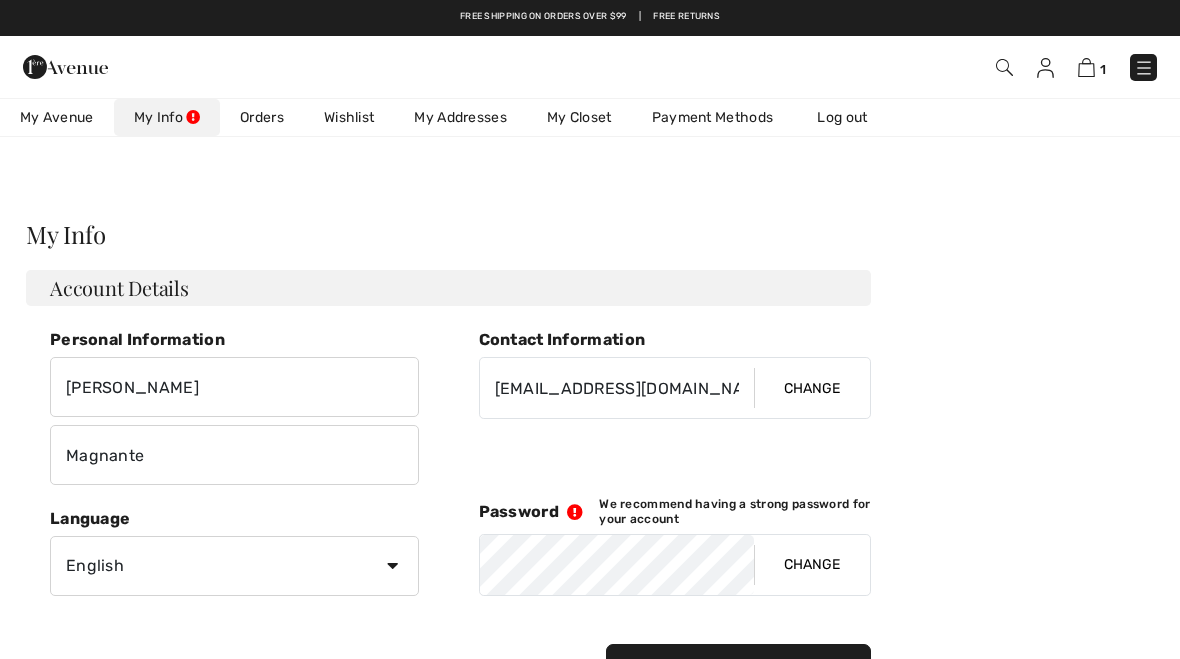 click on "My Avenue" at bounding box center [57, 117] 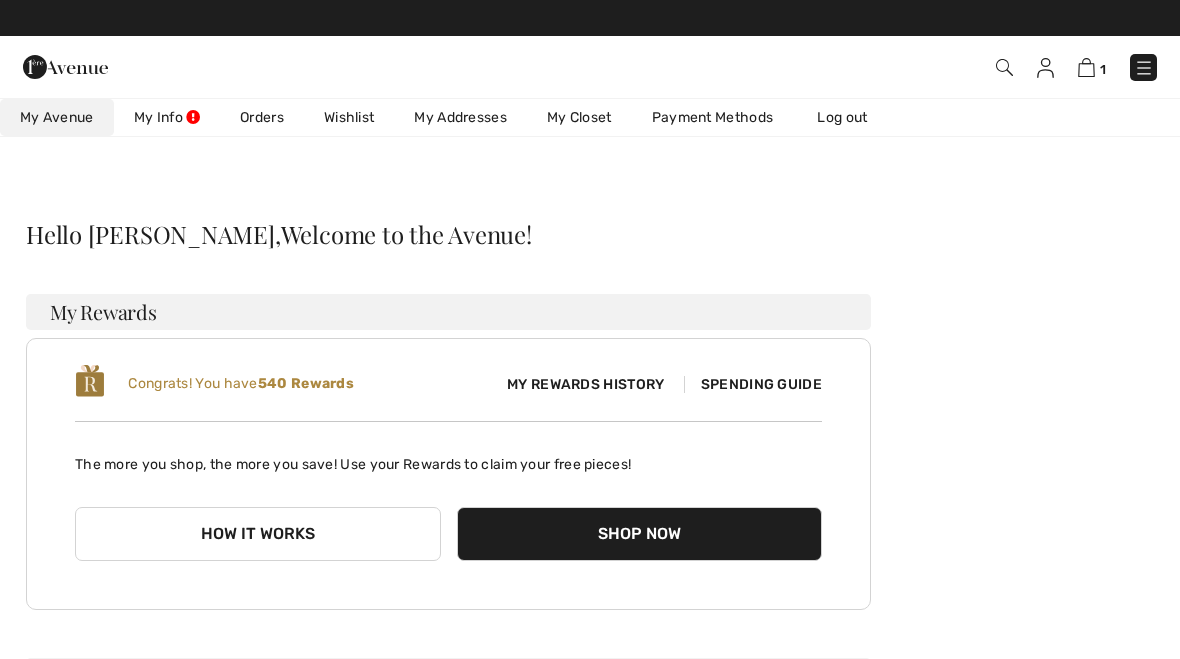 click on "Shop Now" at bounding box center [640, 534] 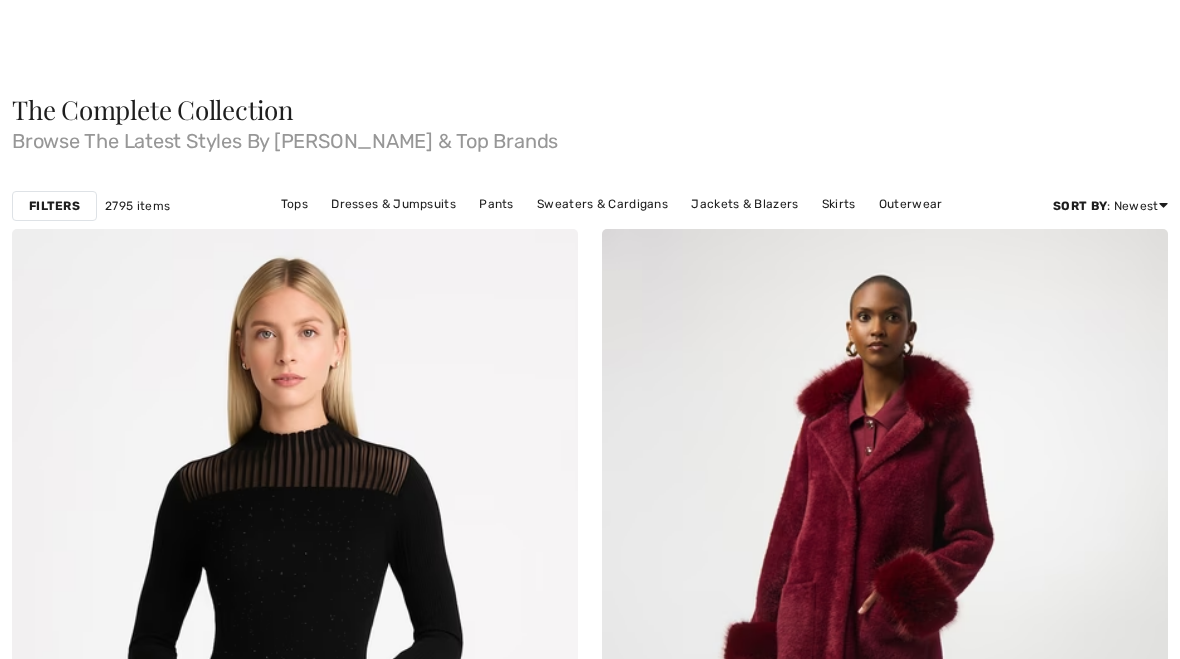 scroll, scrollTop: 0, scrollLeft: 0, axis: both 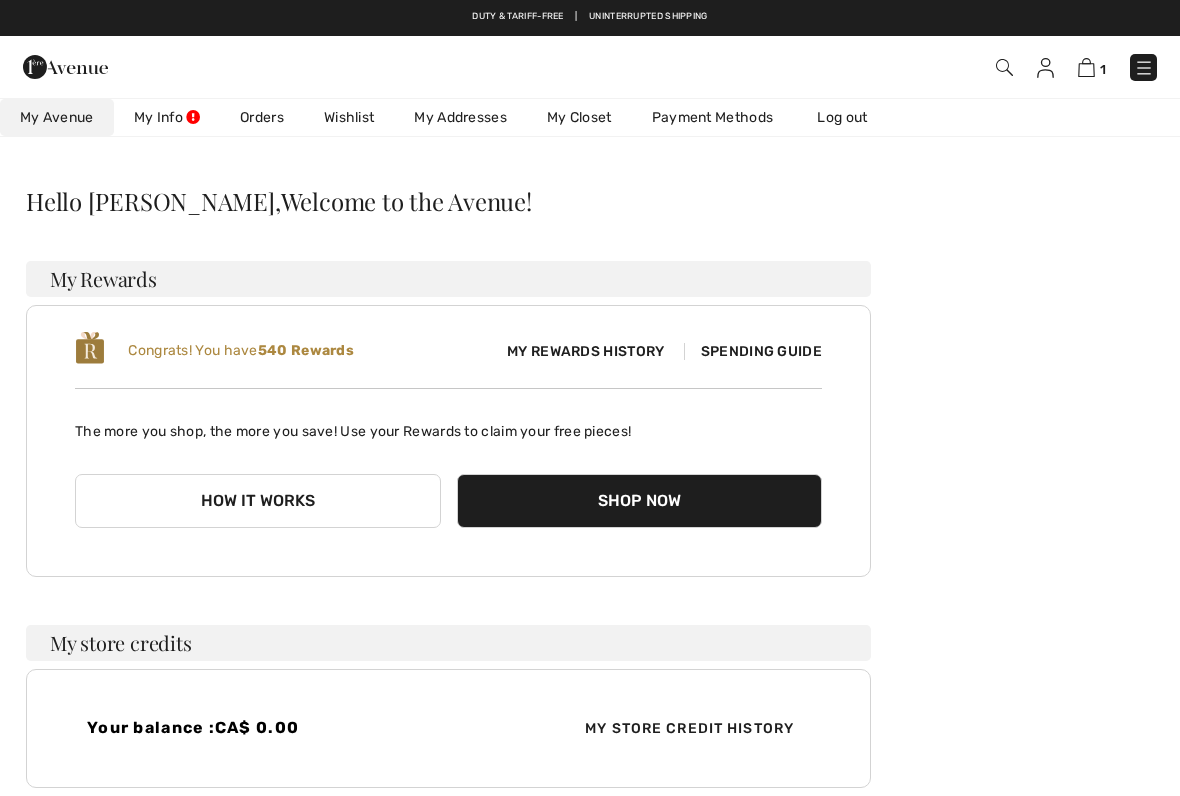 click on "How it works" at bounding box center [258, 501] 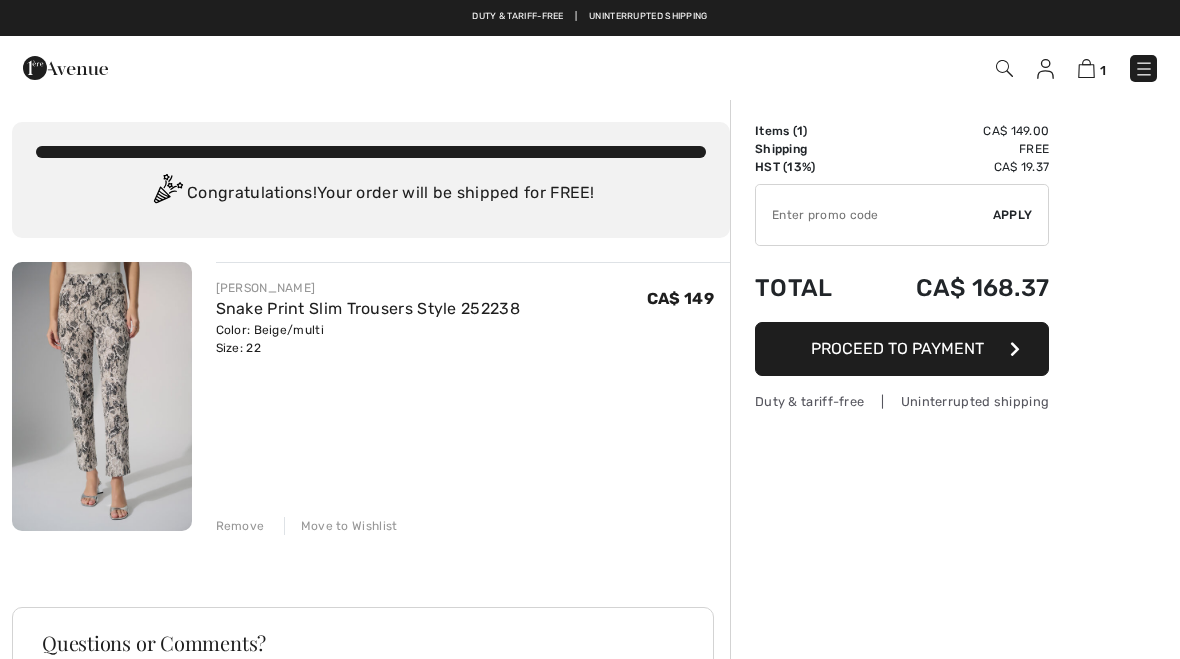 scroll, scrollTop: 0, scrollLeft: 0, axis: both 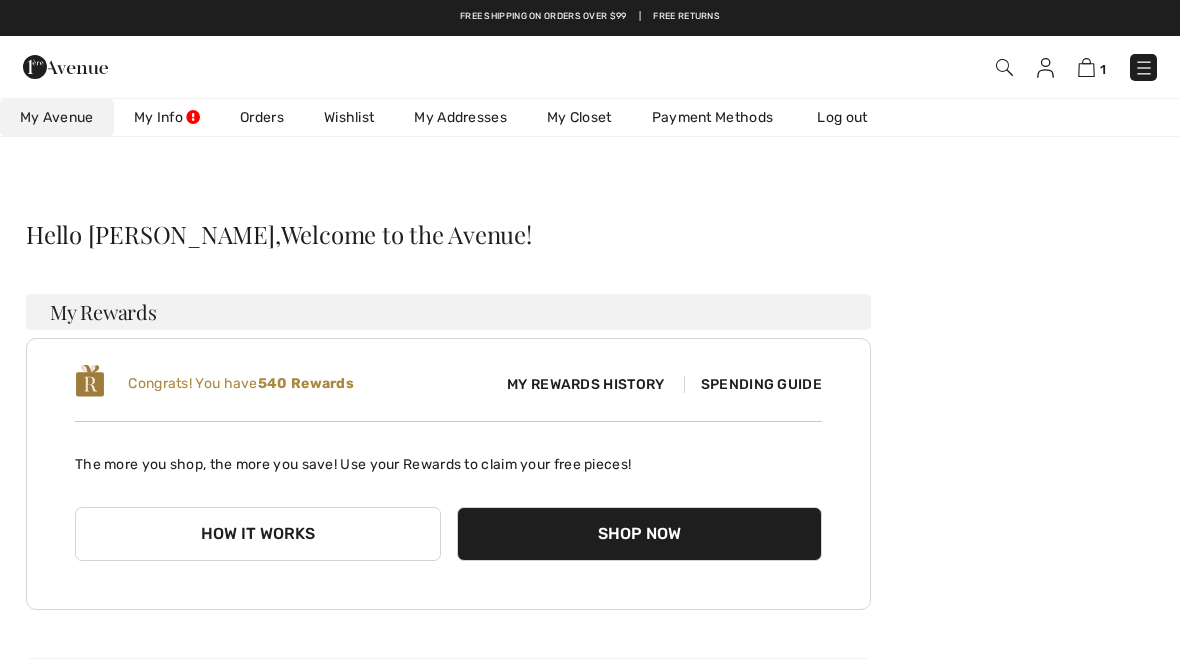 click at bounding box center [65, 67] 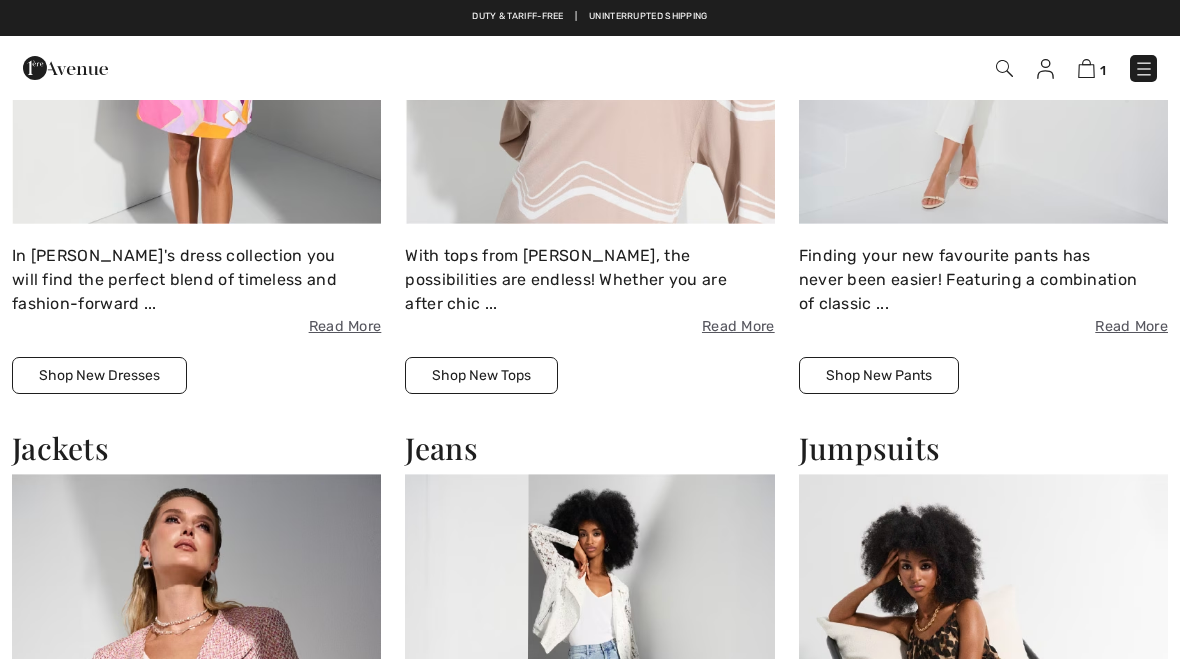 scroll, scrollTop: 1829, scrollLeft: 0, axis: vertical 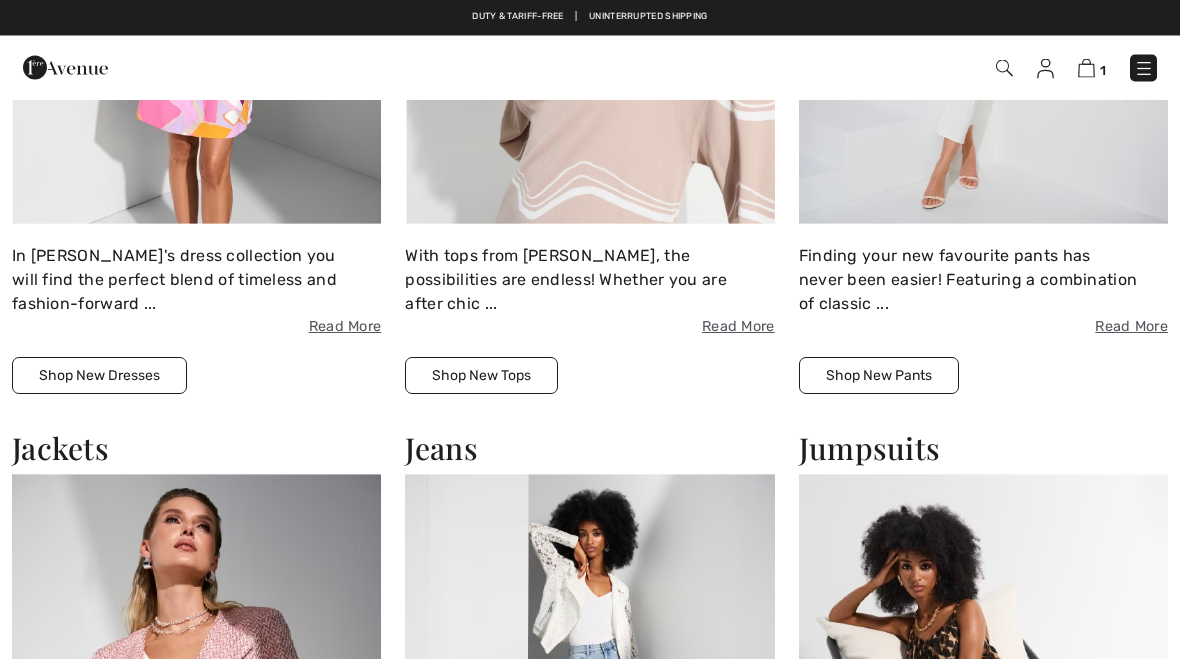 click on "Shop New Tops" at bounding box center (481, 376) 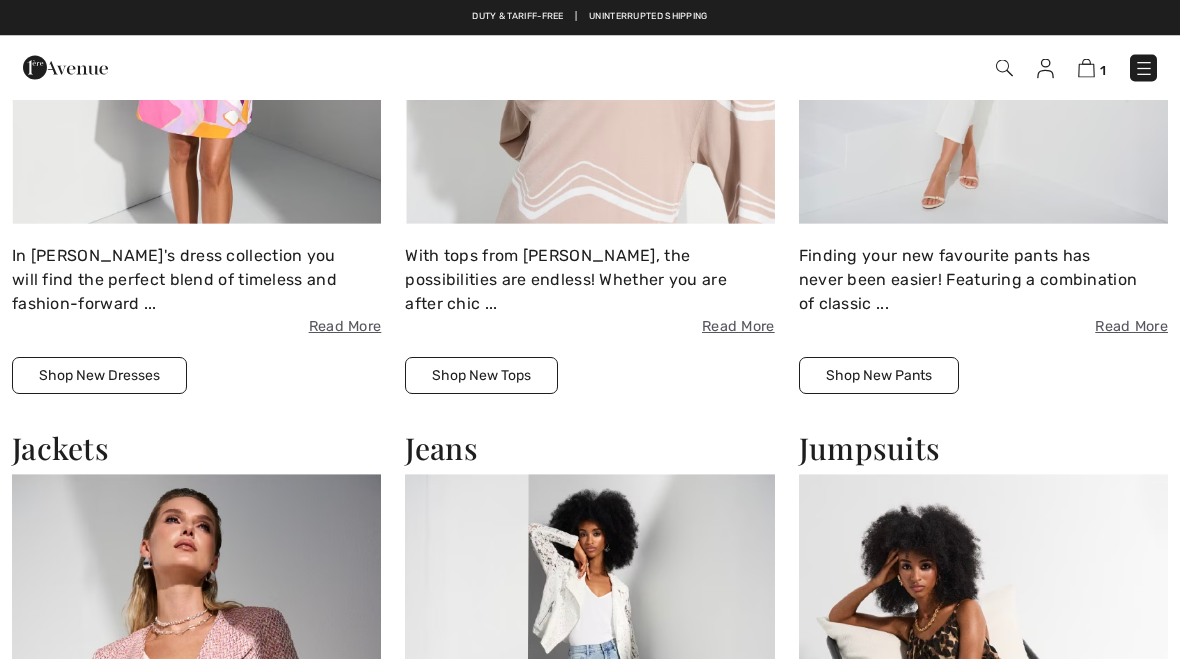 click at bounding box center [589, -1] 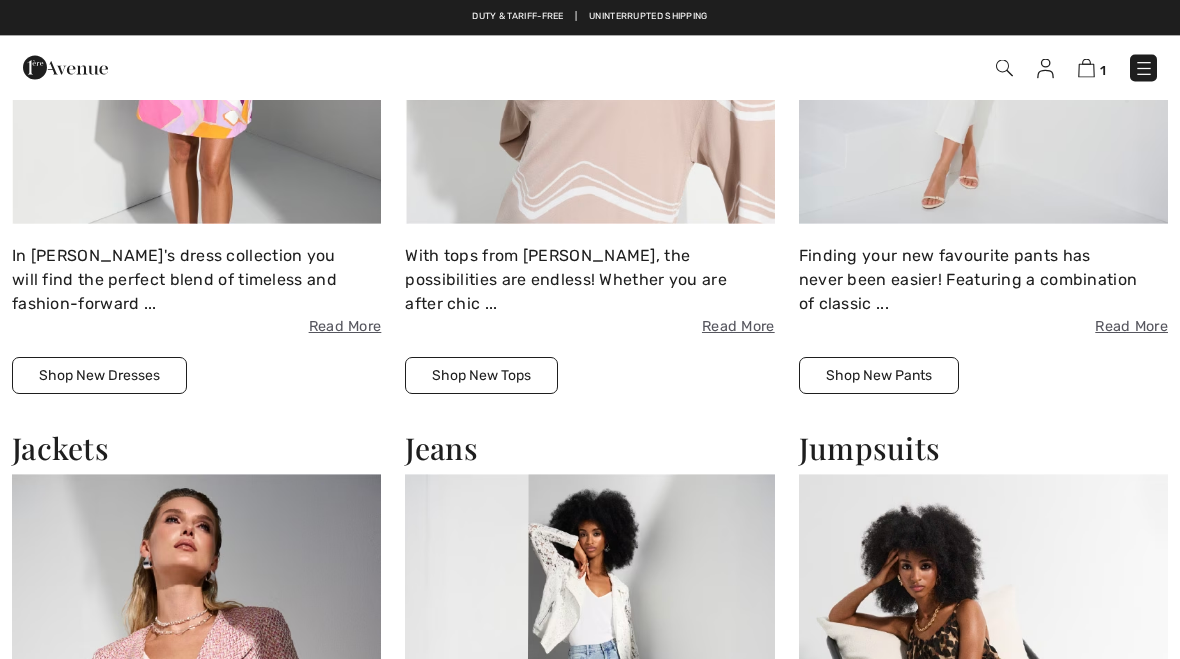 click on "With tops from Joseph Ribkoff, the possibilities are endless! Whether you are after chic ...
Read More" at bounding box center [589, 292] 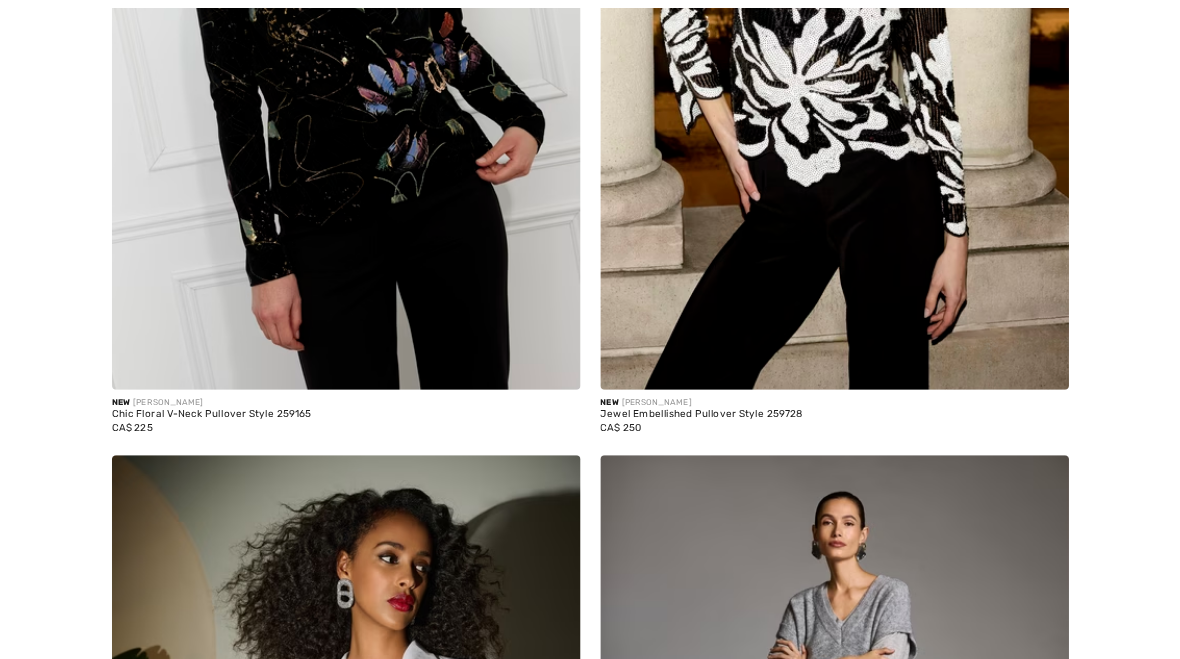 scroll, scrollTop: 15073, scrollLeft: 0, axis: vertical 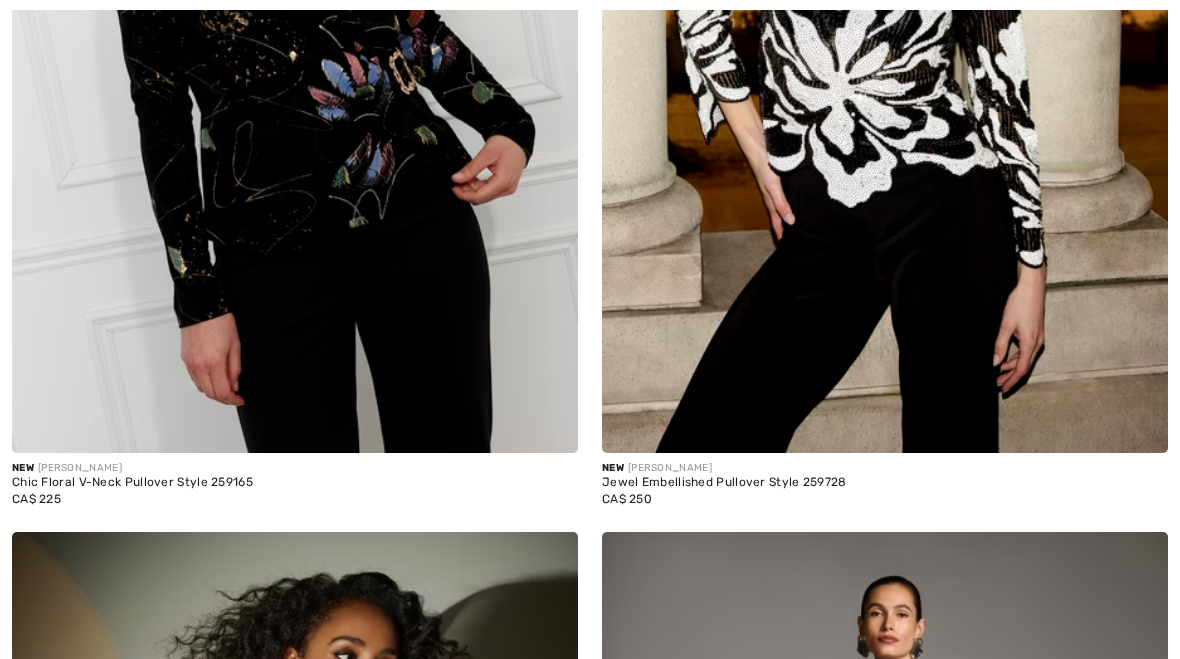 click at bounding box center [295, 28] 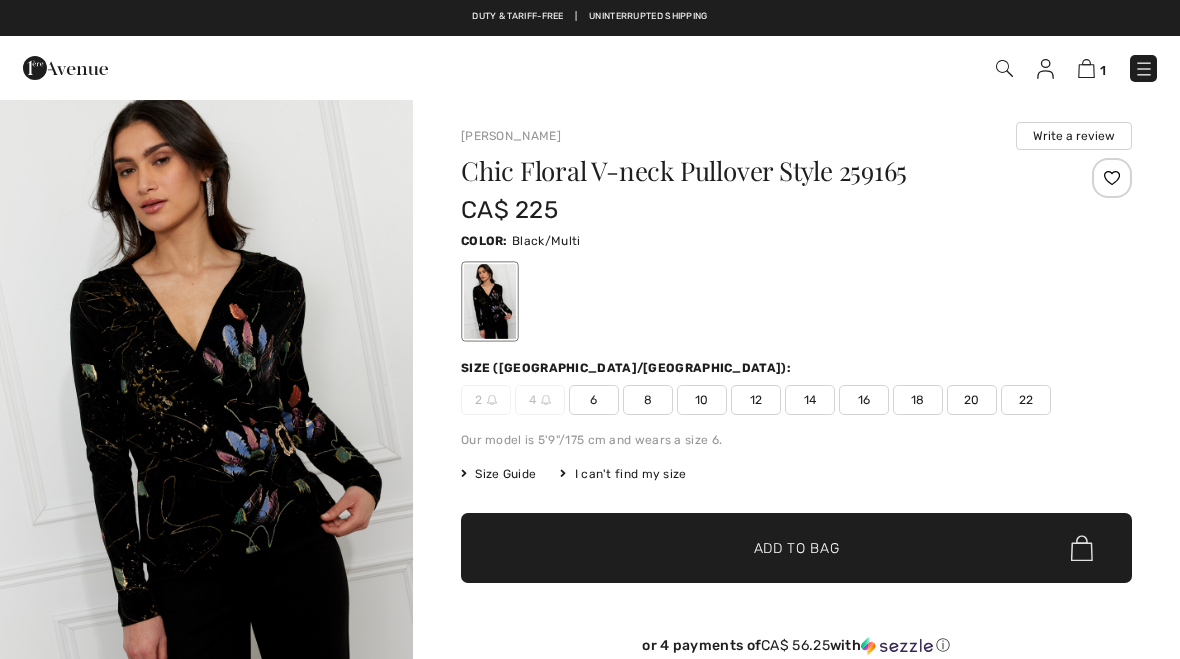 scroll, scrollTop: 0, scrollLeft: 0, axis: both 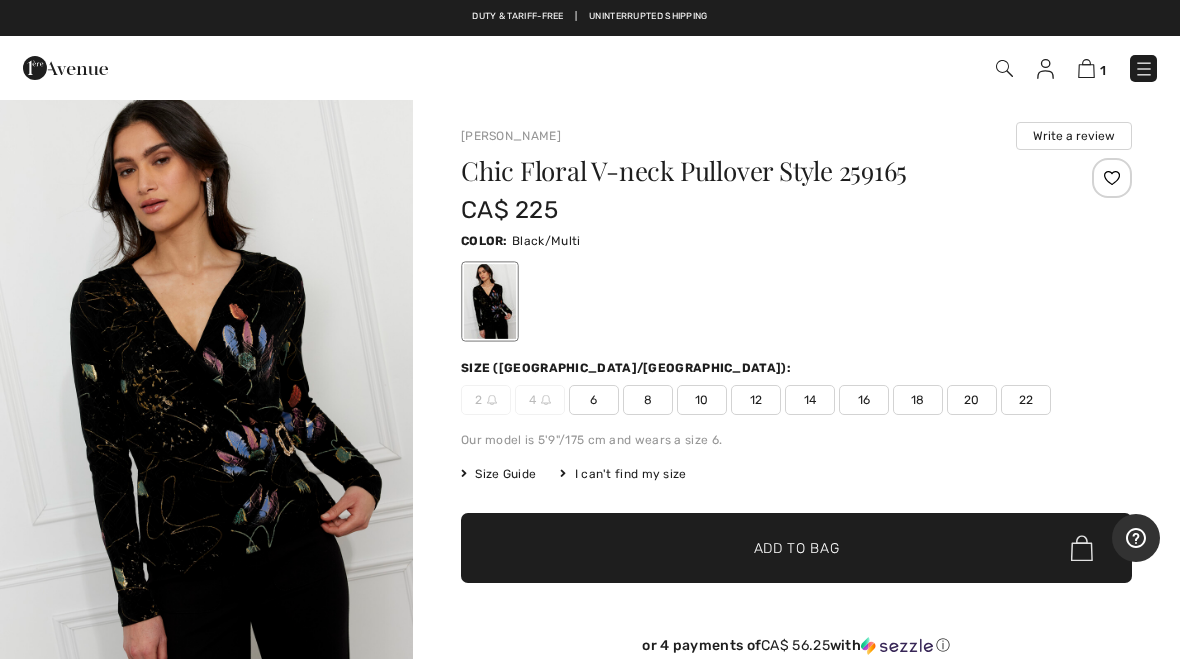 click on "22" at bounding box center [1026, 400] 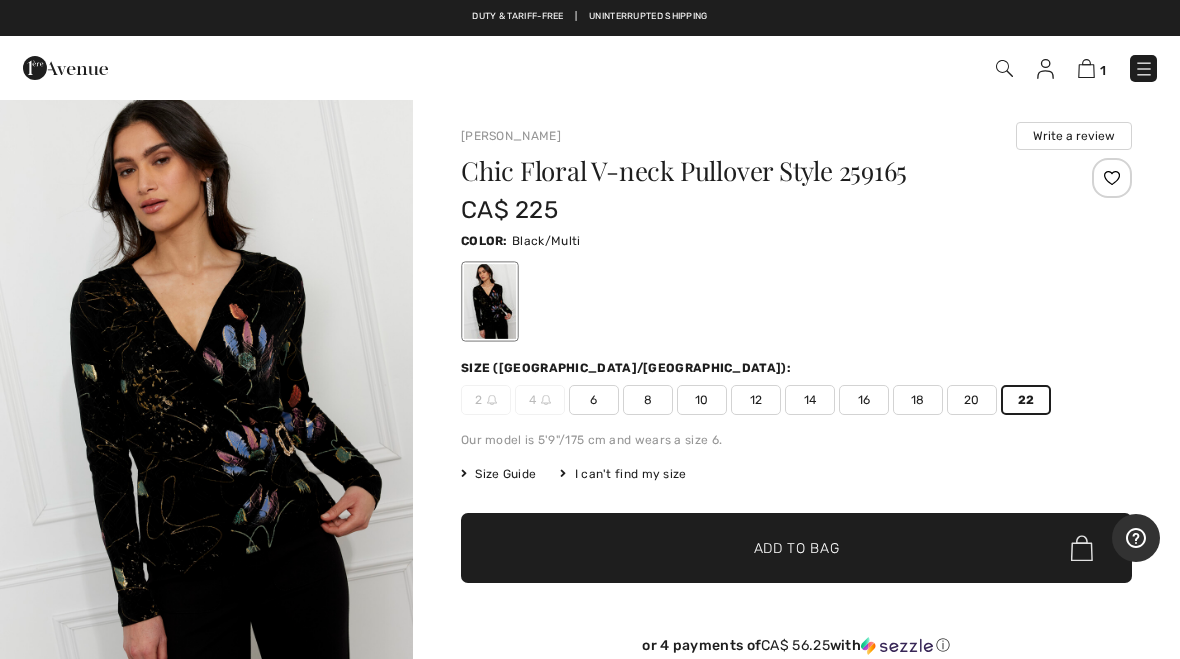 click on "✔ Added to Bag
Add to Bag" at bounding box center [796, 548] 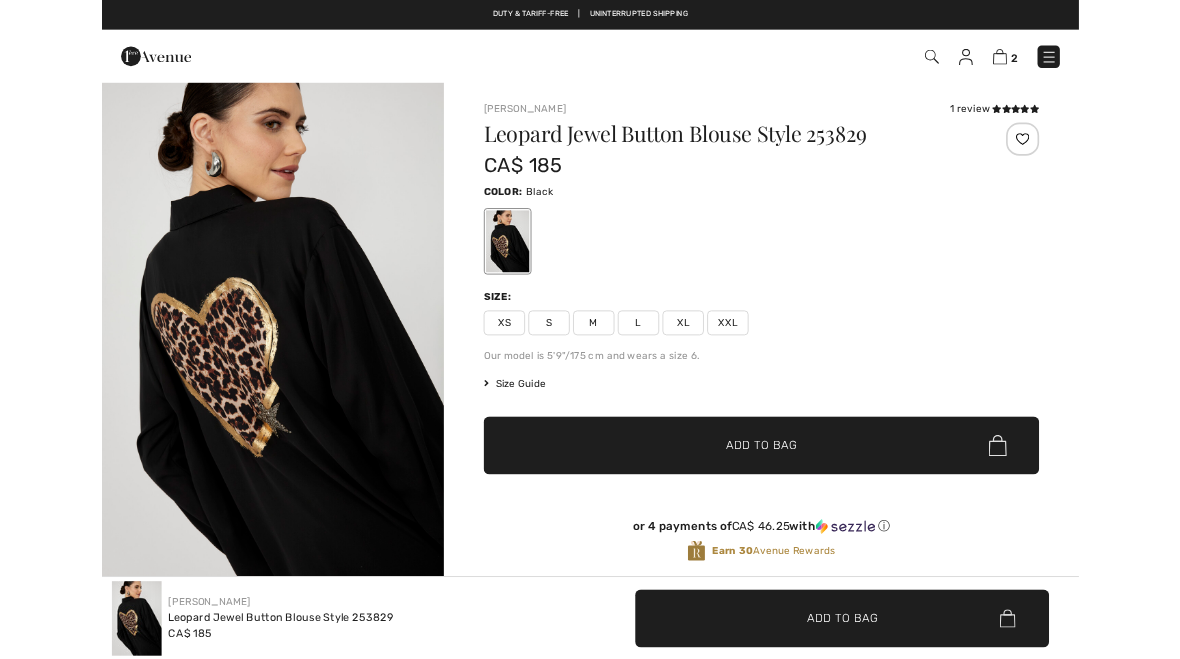 scroll, scrollTop: 1523, scrollLeft: 0, axis: vertical 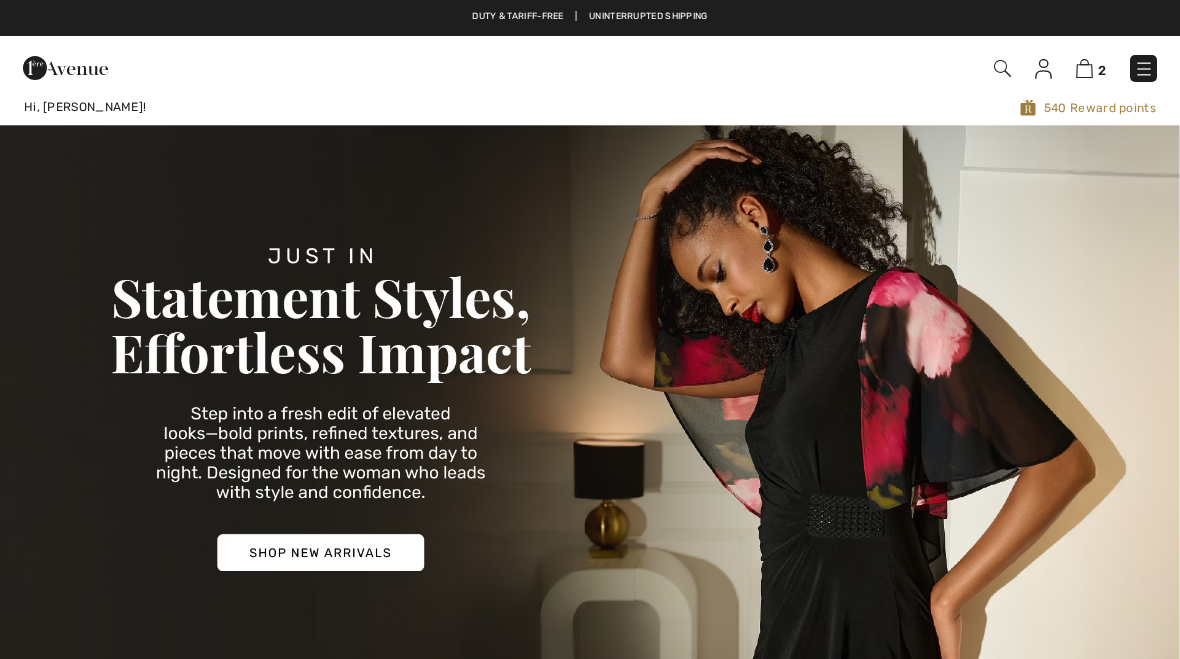 click at bounding box center (1084, 68) 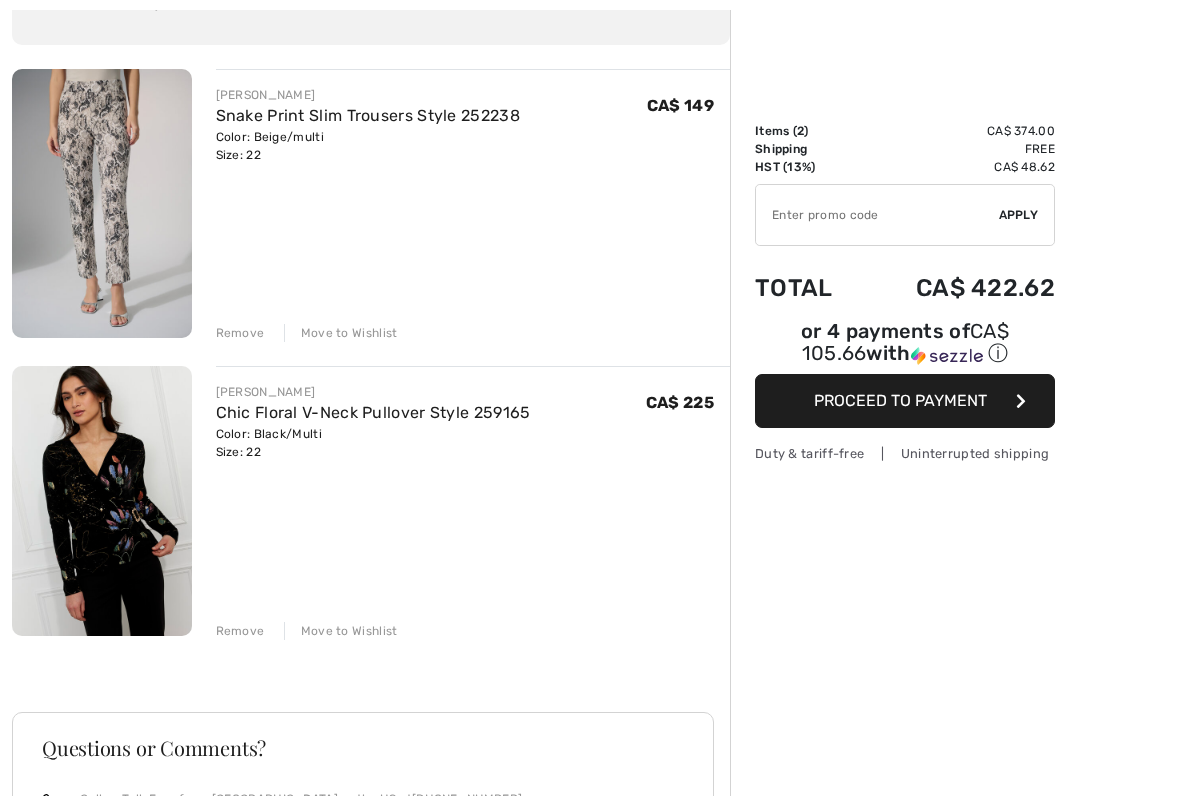 scroll, scrollTop: 199, scrollLeft: 0, axis: vertical 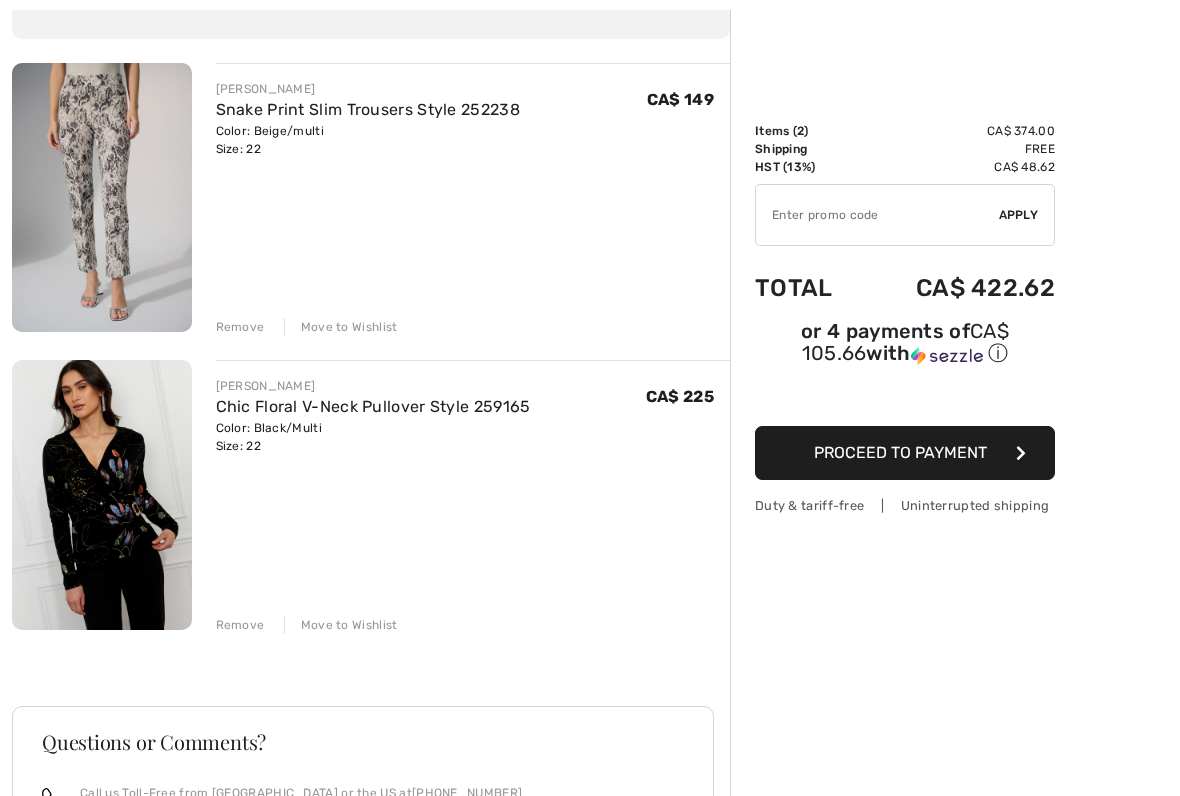 click at bounding box center [102, 494] 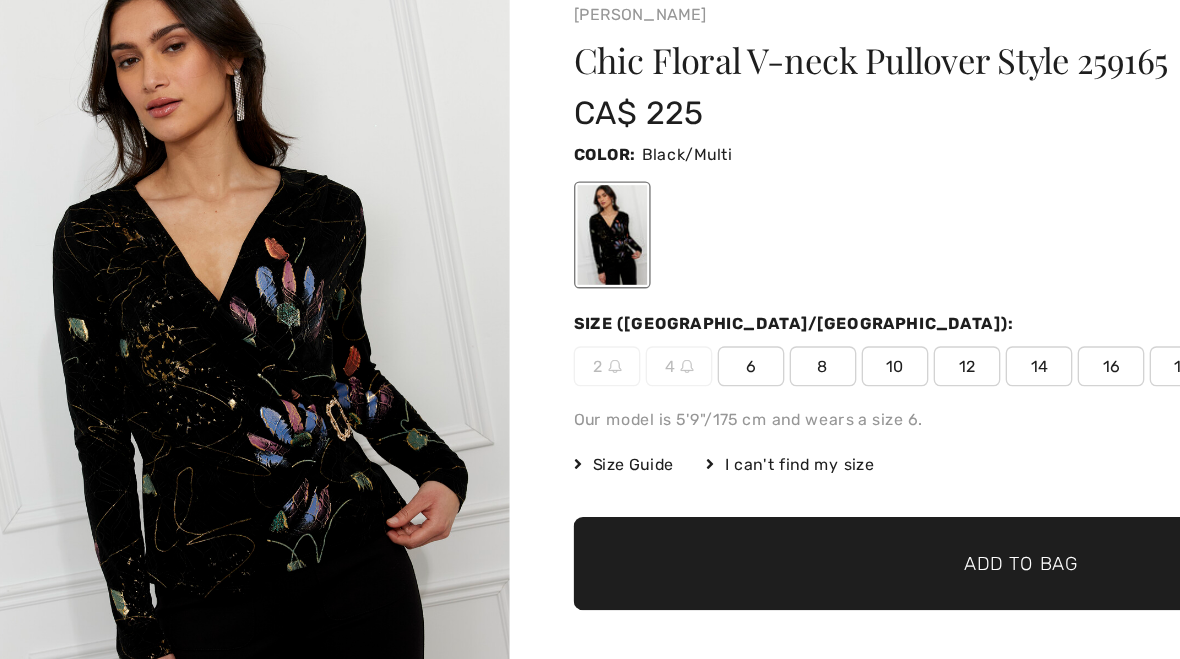 scroll, scrollTop: 125, scrollLeft: 31, axis: both 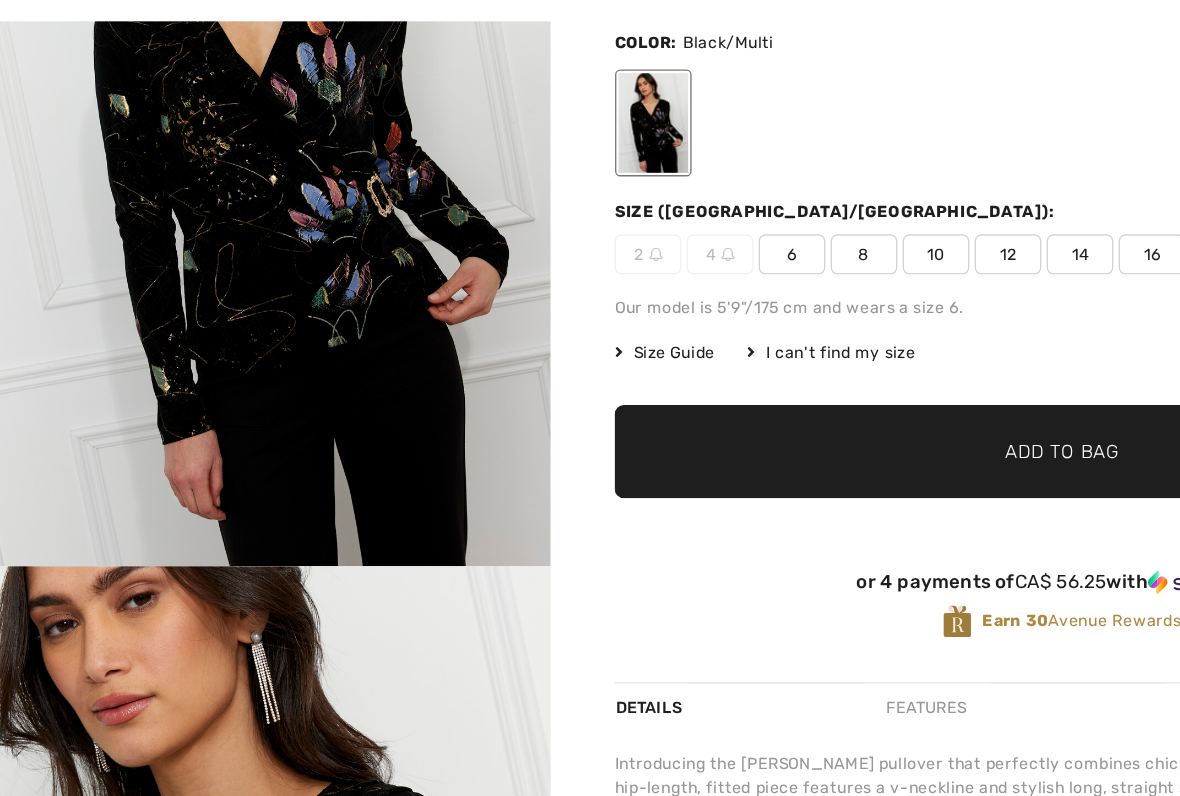 click at bounding box center (206, 199) 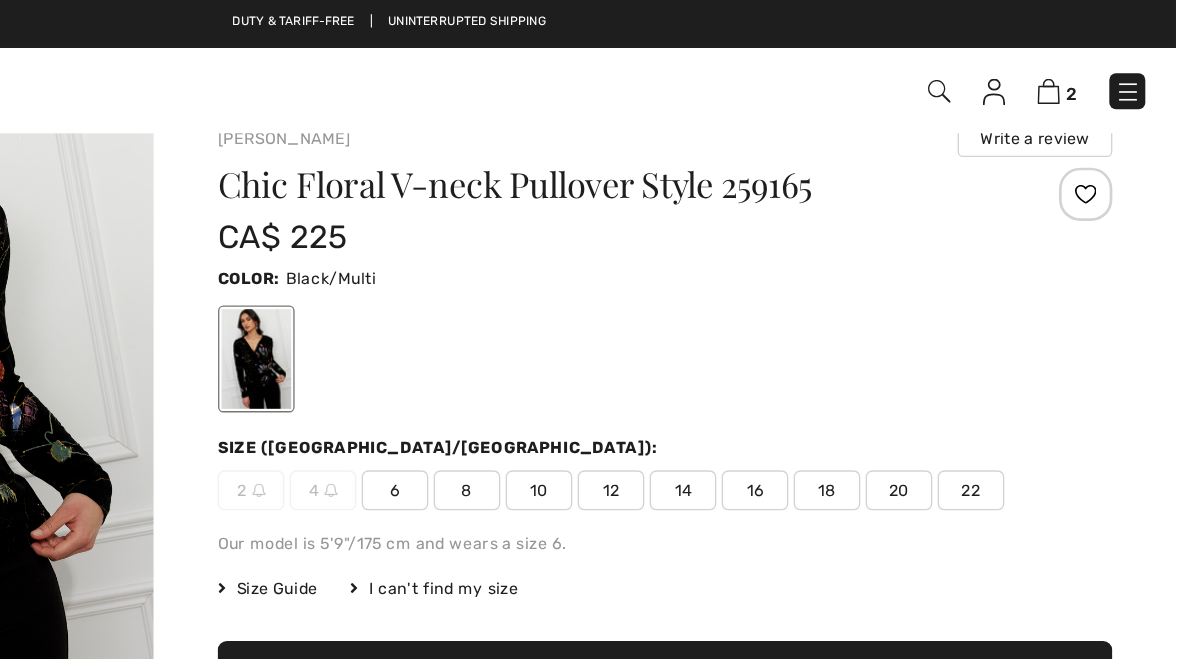 scroll, scrollTop: 0, scrollLeft: 0, axis: both 